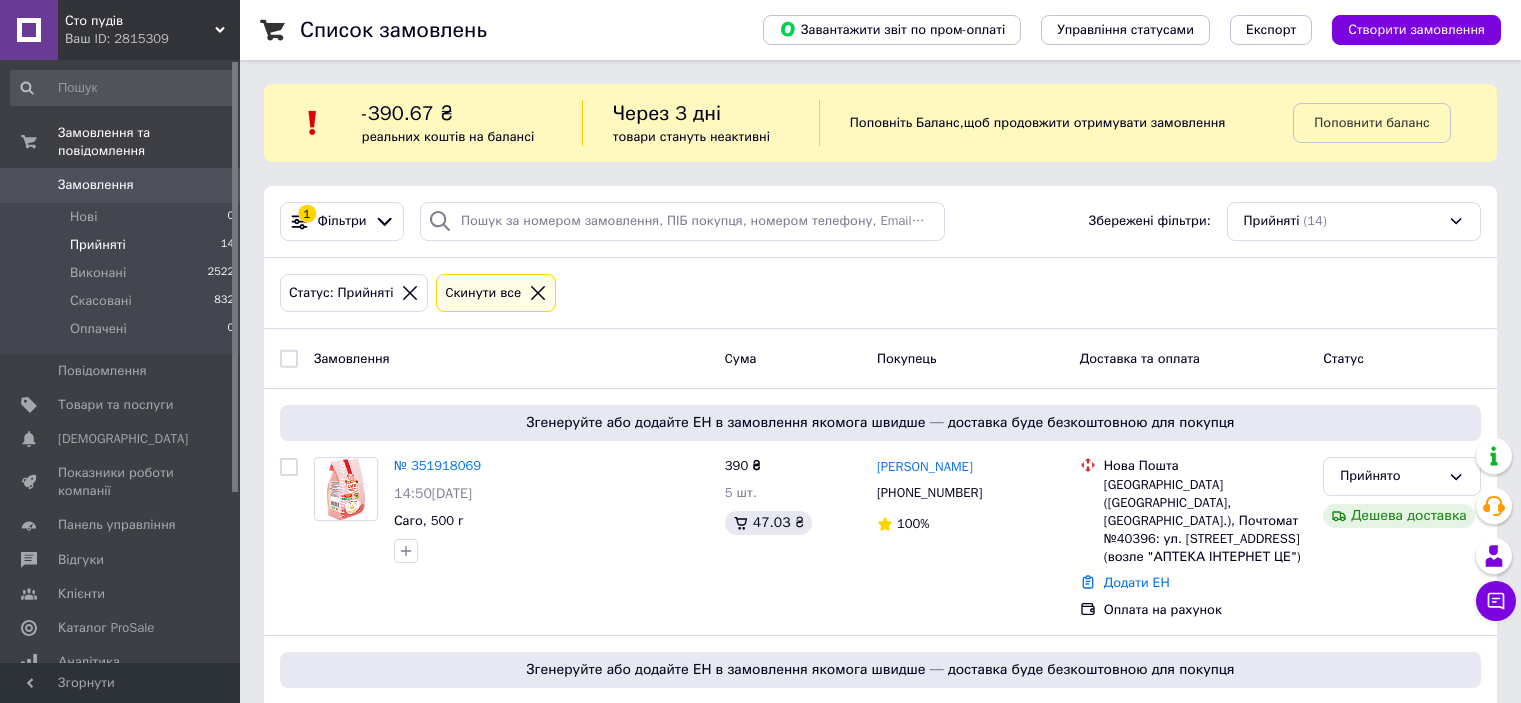scroll, scrollTop: 0, scrollLeft: 0, axis: both 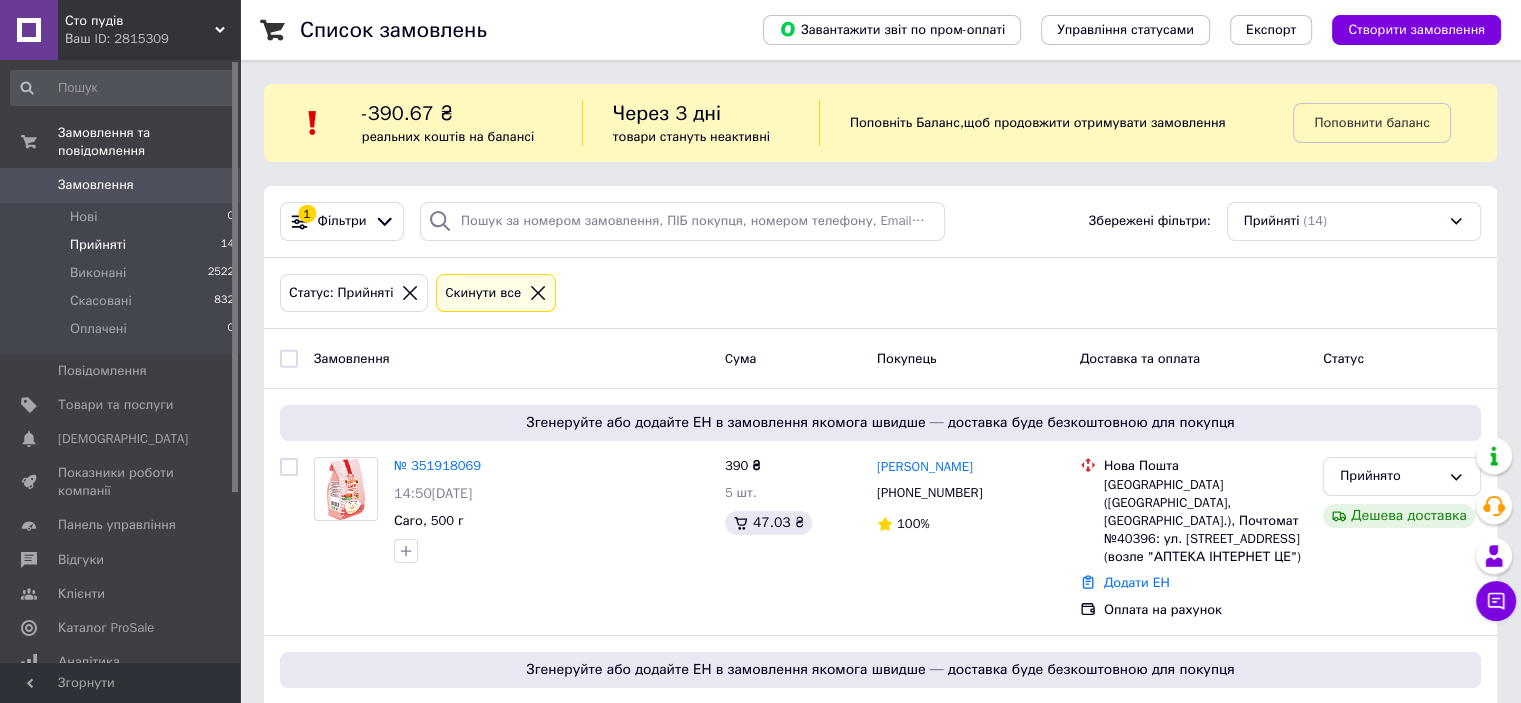 click on "Прийняті 14" at bounding box center (123, 245) 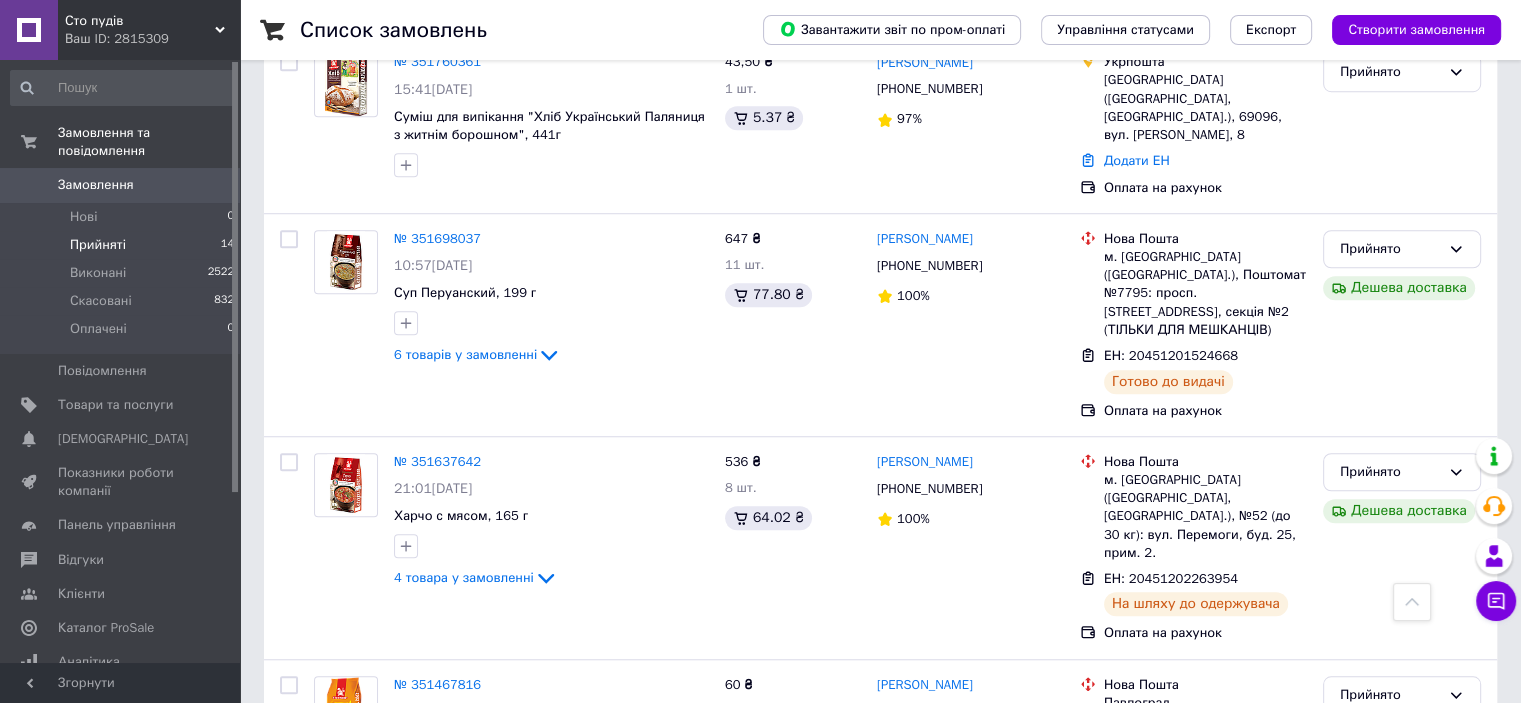 scroll, scrollTop: 1486, scrollLeft: 0, axis: vertical 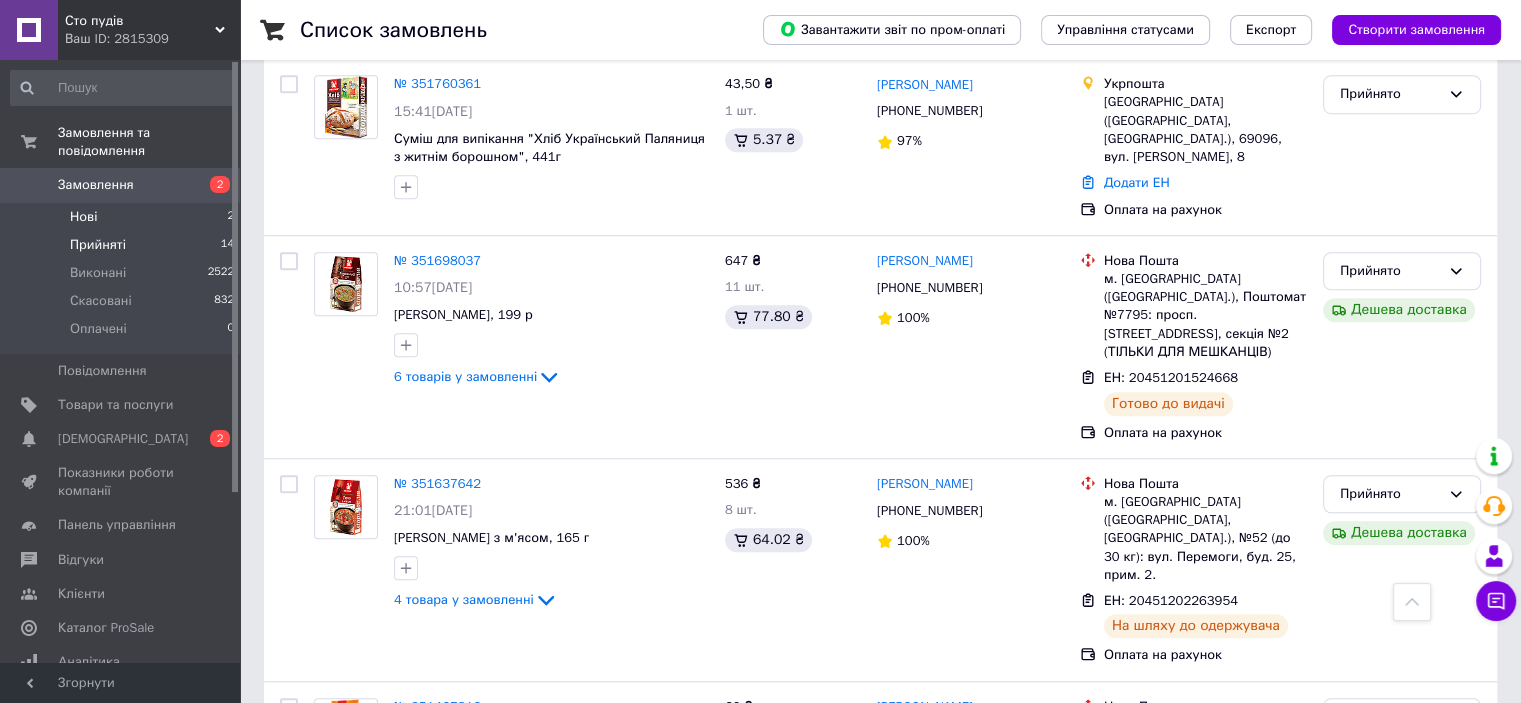 click on "Нові 2" at bounding box center [123, 217] 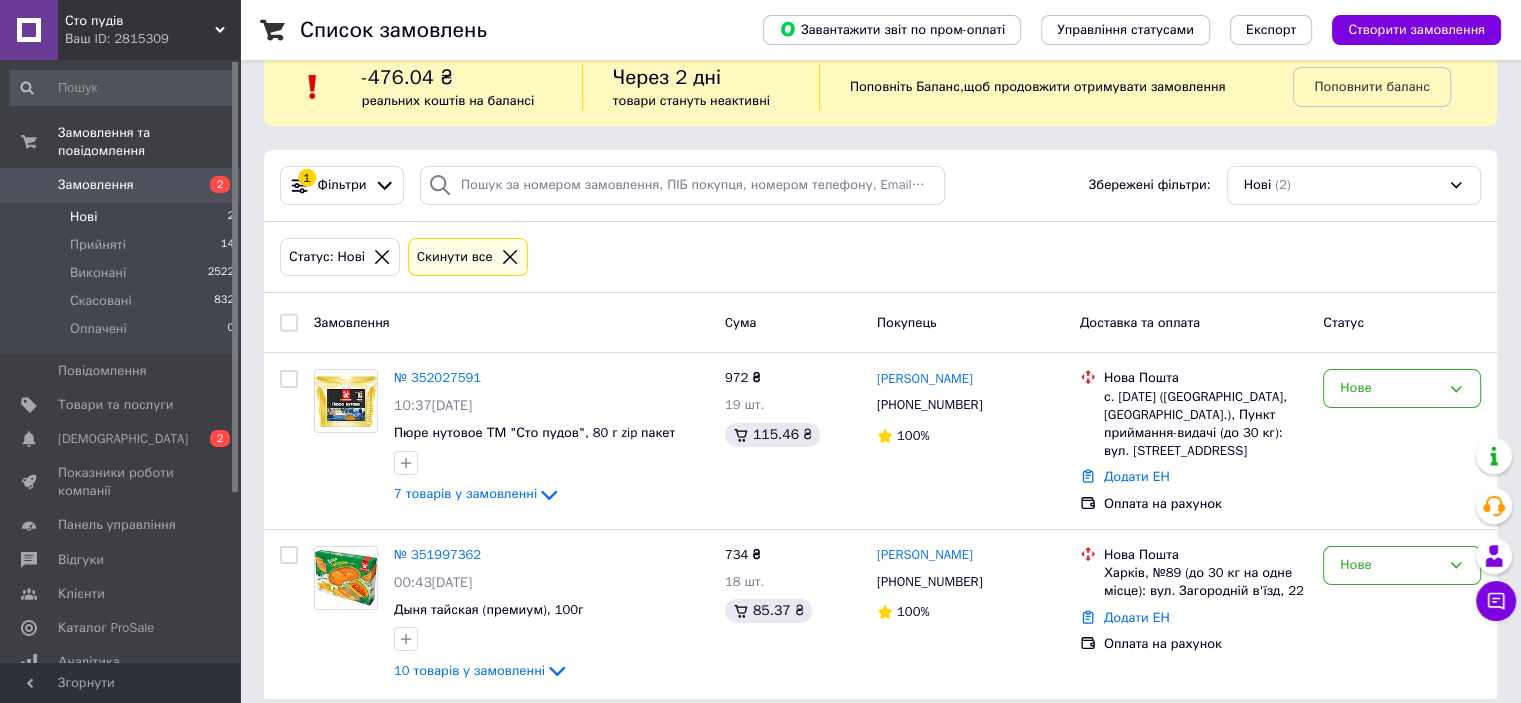 scroll, scrollTop: 54, scrollLeft: 0, axis: vertical 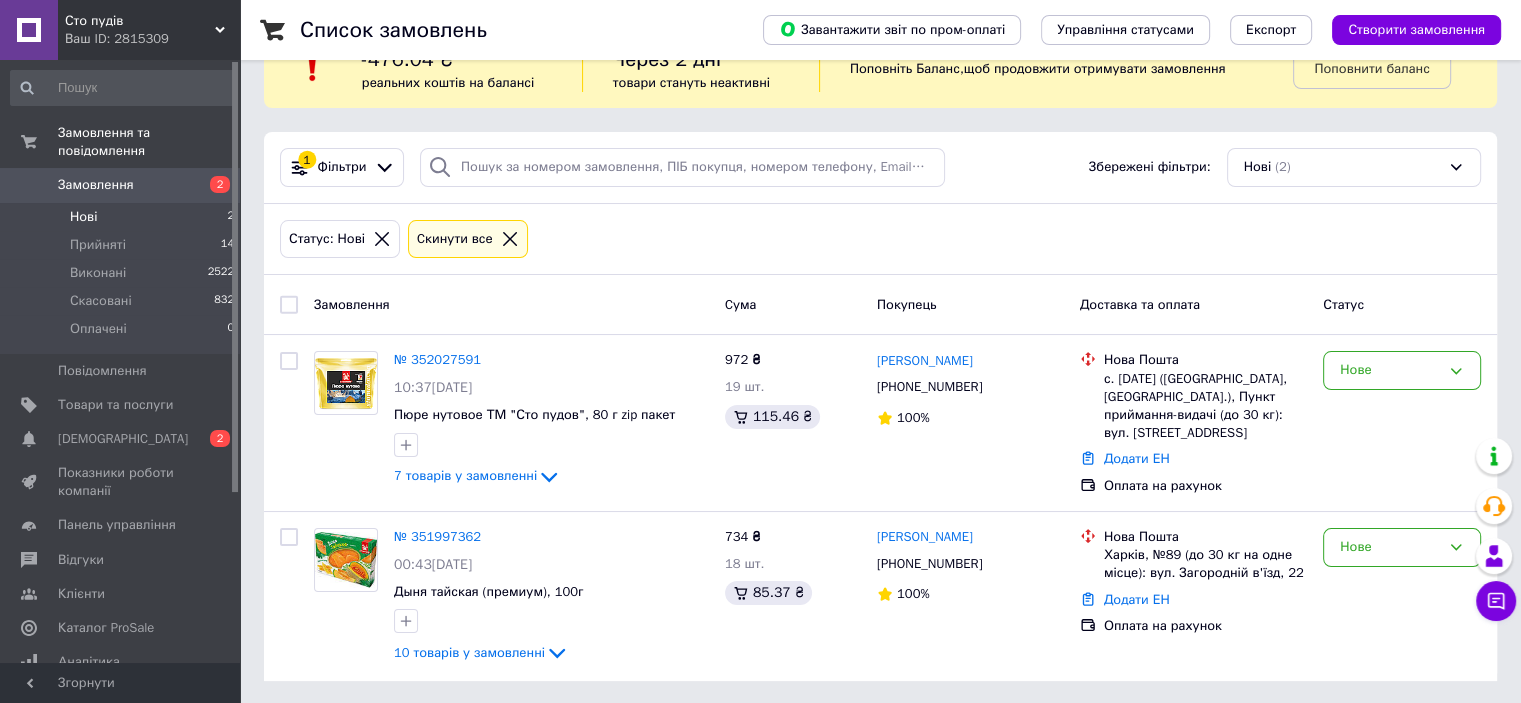click on "Нові 2" at bounding box center [123, 217] 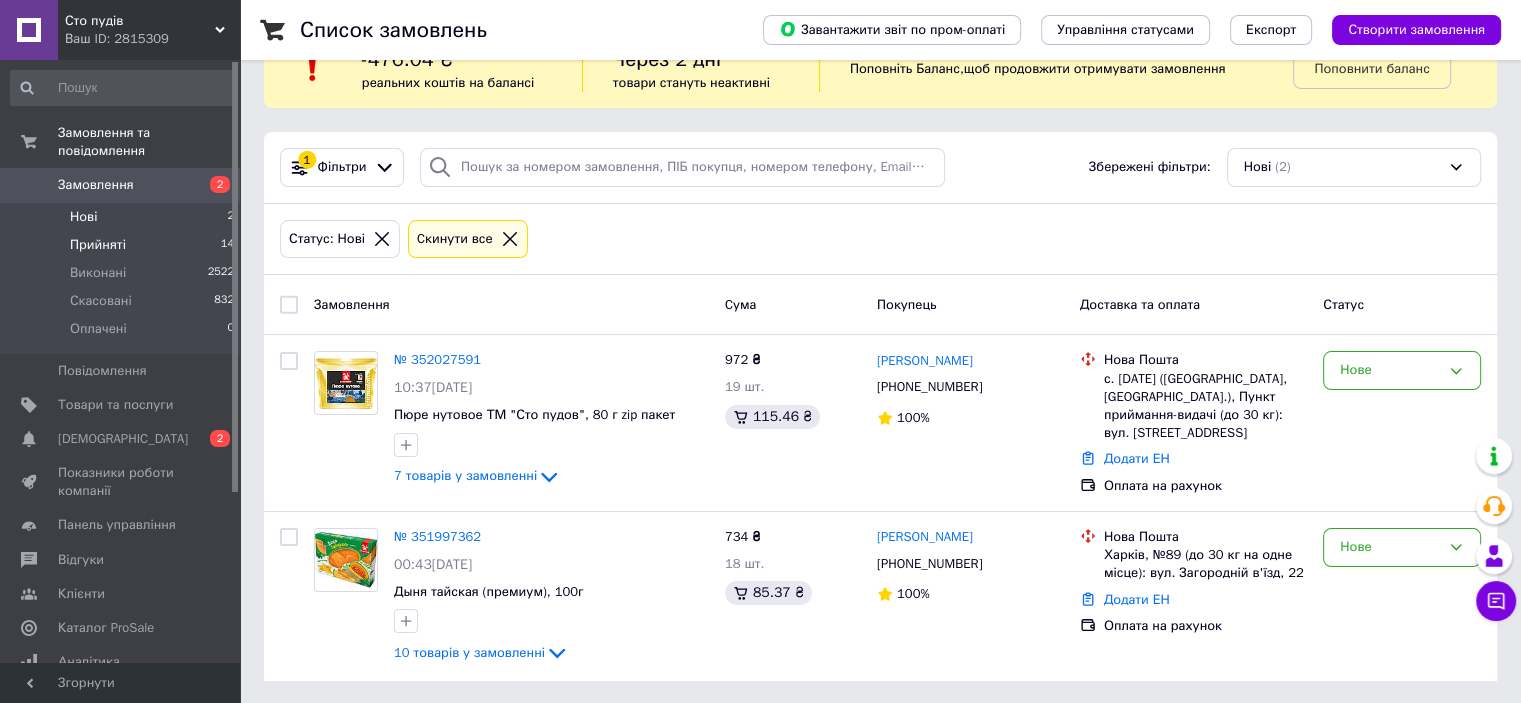click on "Прийняті 14" at bounding box center [123, 245] 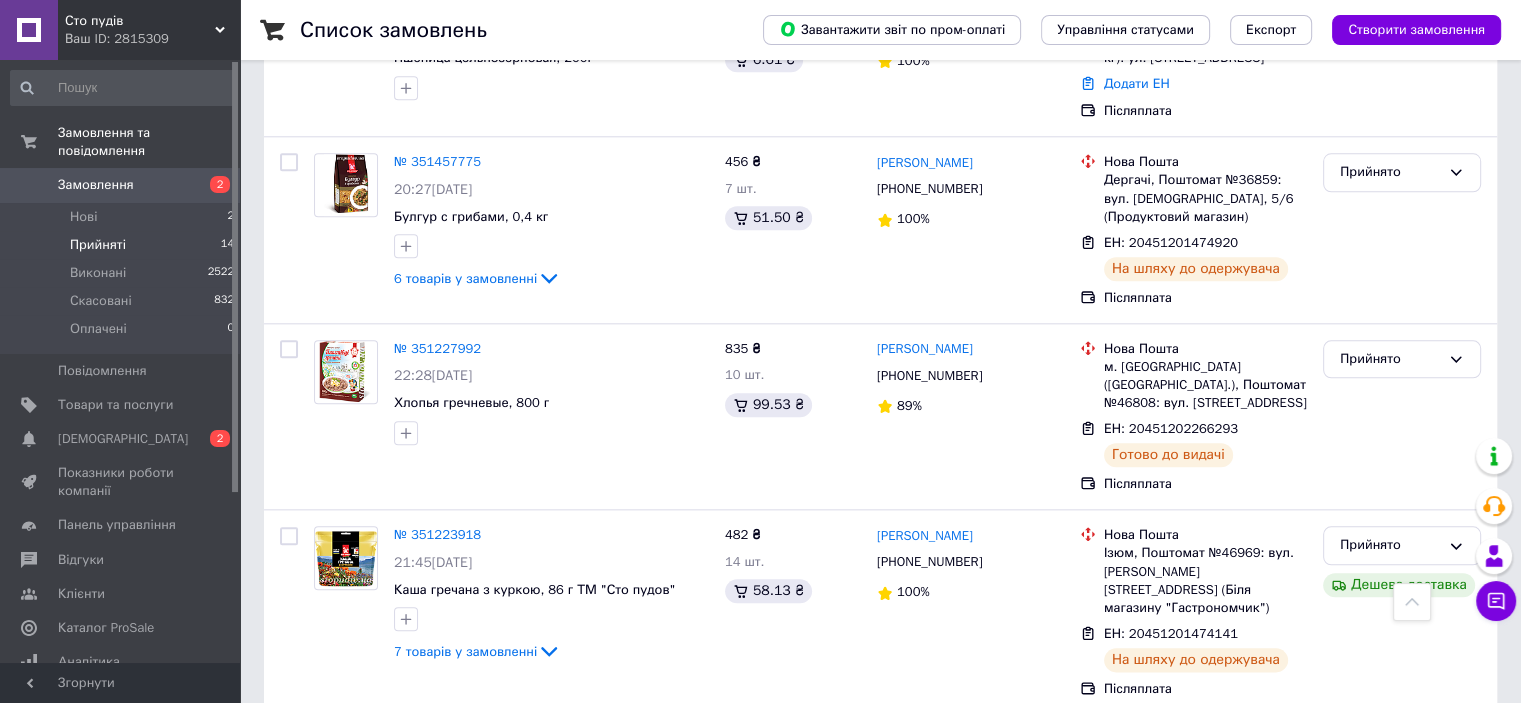 scroll, scrollTop: 2286, scrollLeft: 0, axis: vertical 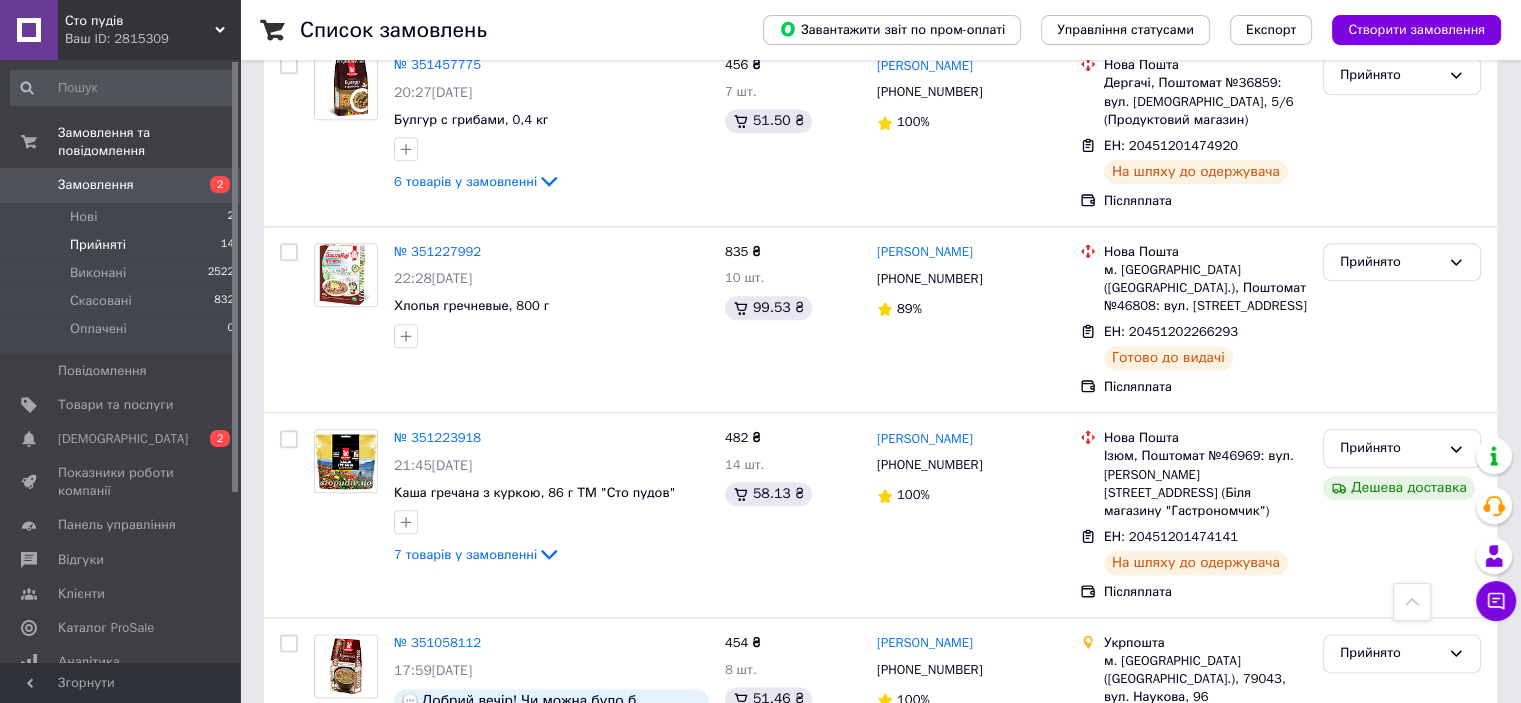 click on "Прийняті 14" at bounding box center (123, 245) 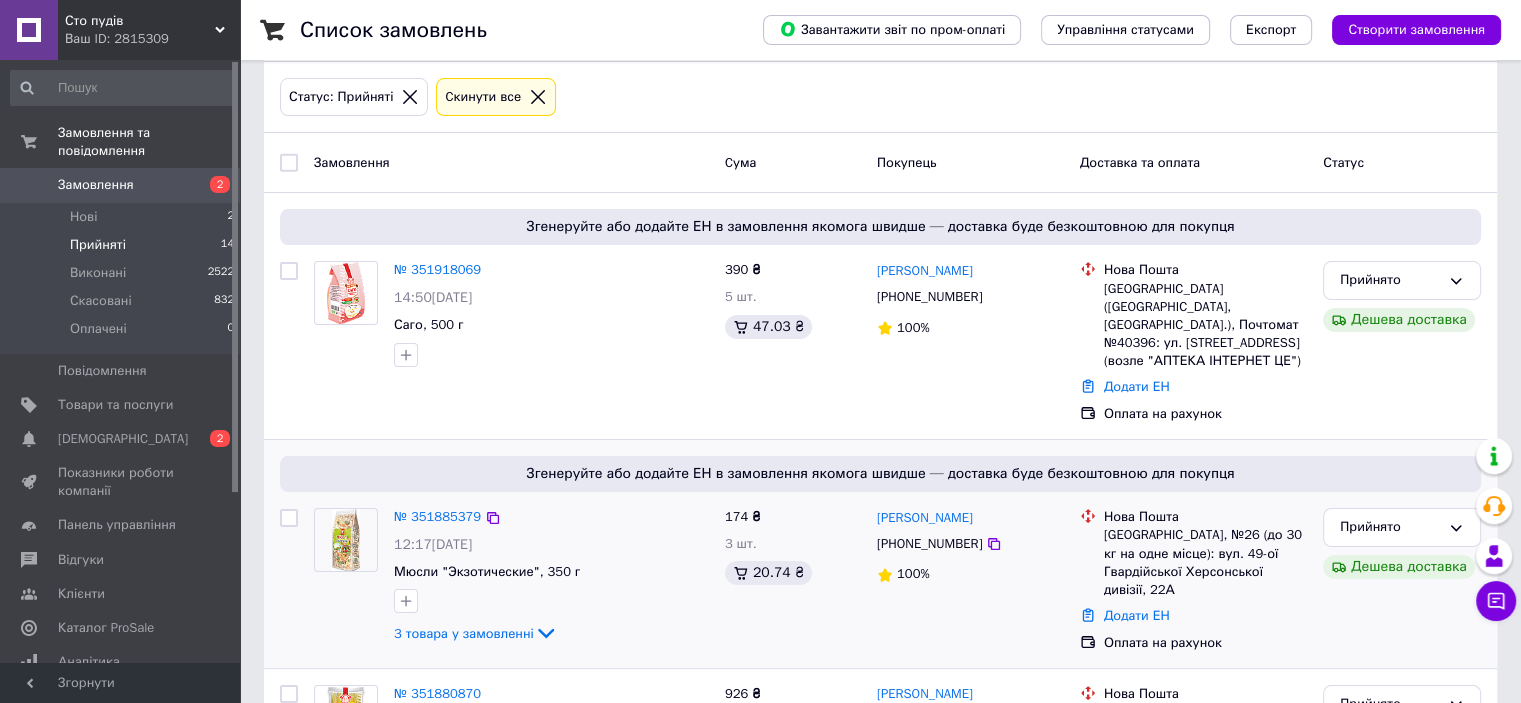 scroll, scrollTop: 200, scrollLeft: 0, axis: vertical 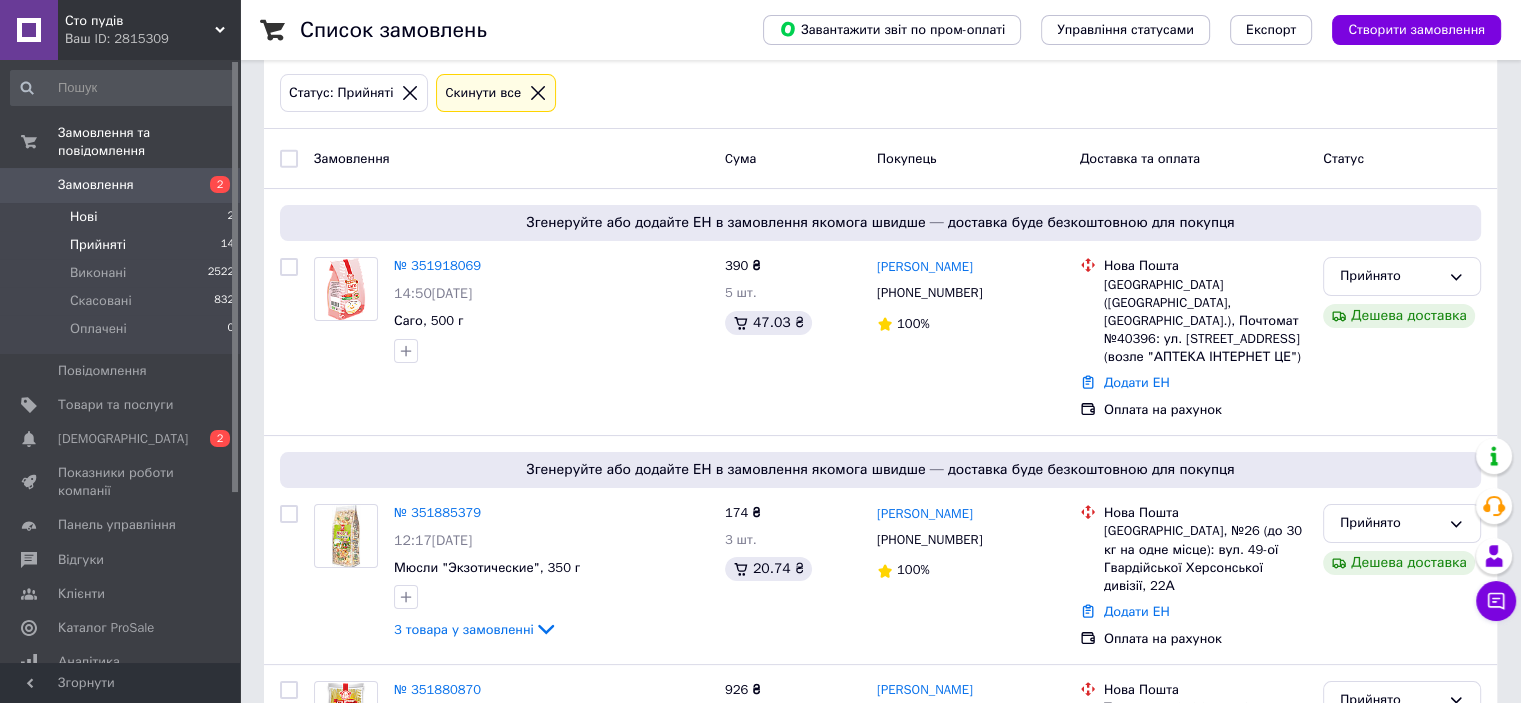 click on "Нові 2" at bounding box center [123, 217] 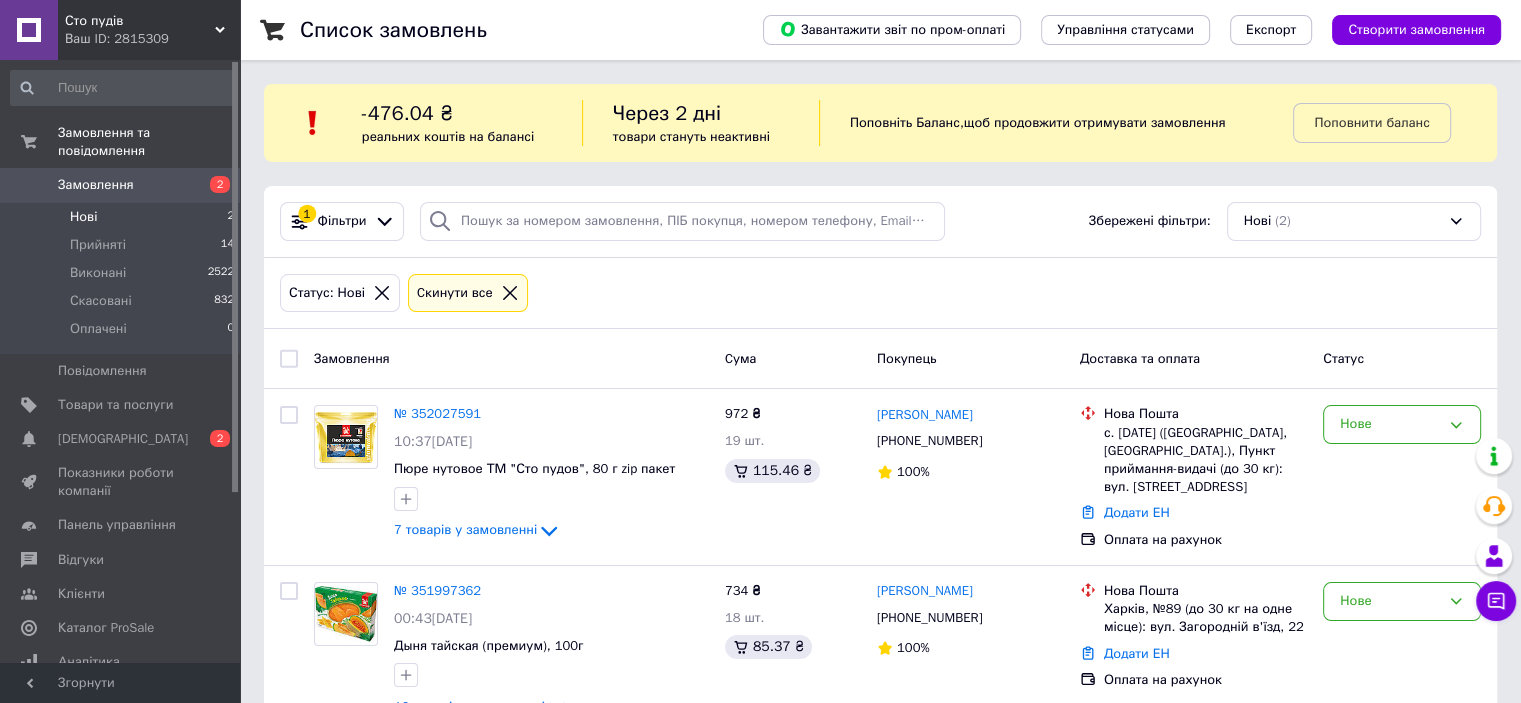 scroll, scrollTop: 54, scrollLeft: 0, axis: vertical 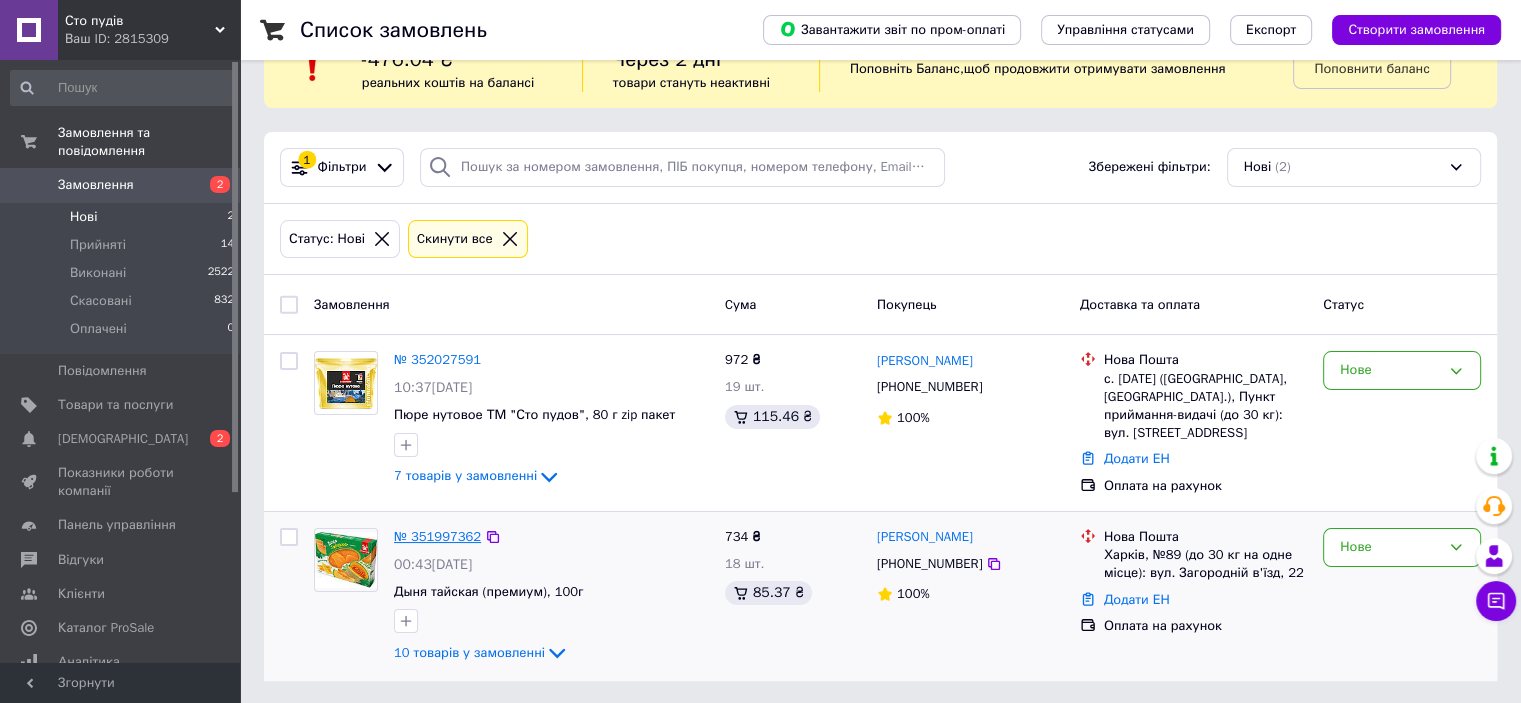 click on "№ 351997362" at bounding box center [437, 536] 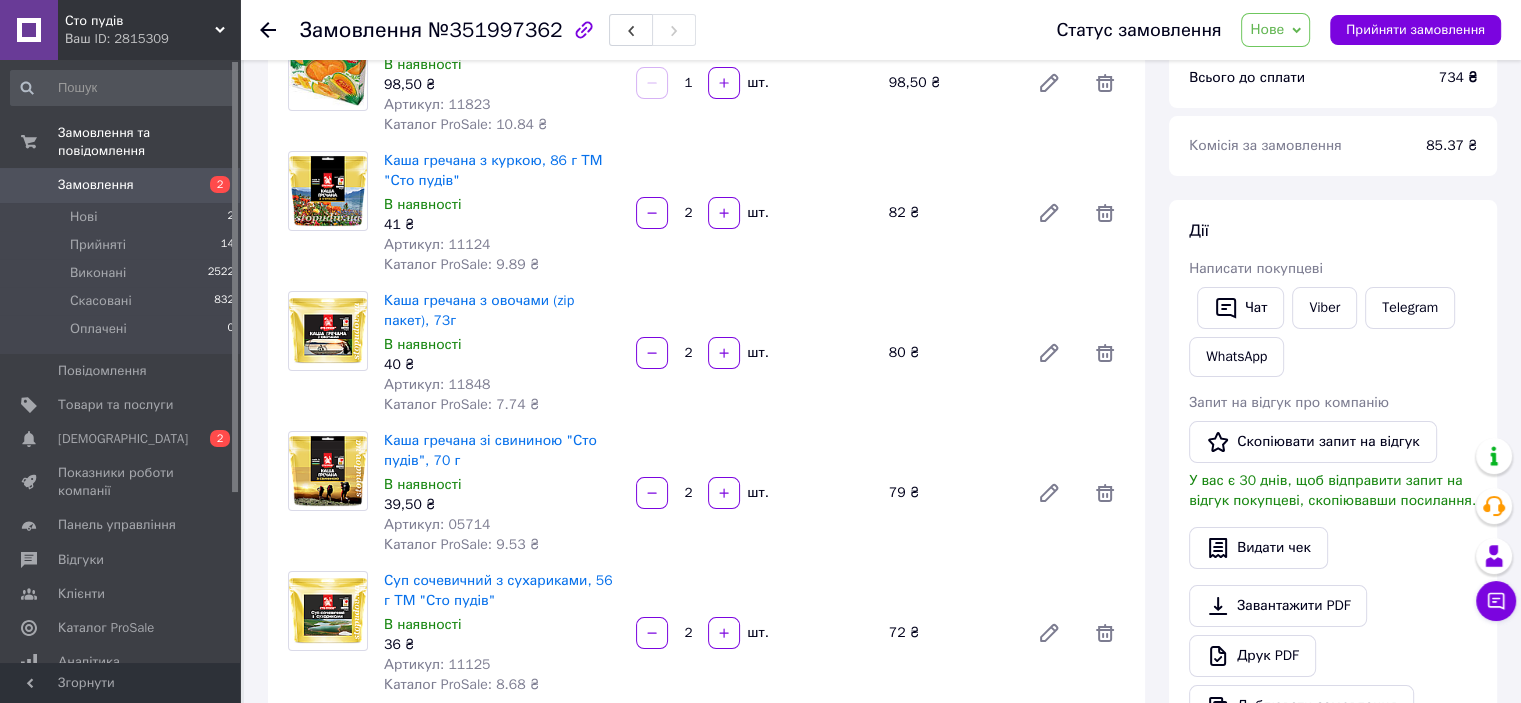 scroll, scrollTop: 0, scrollLeft: 0, axis: both 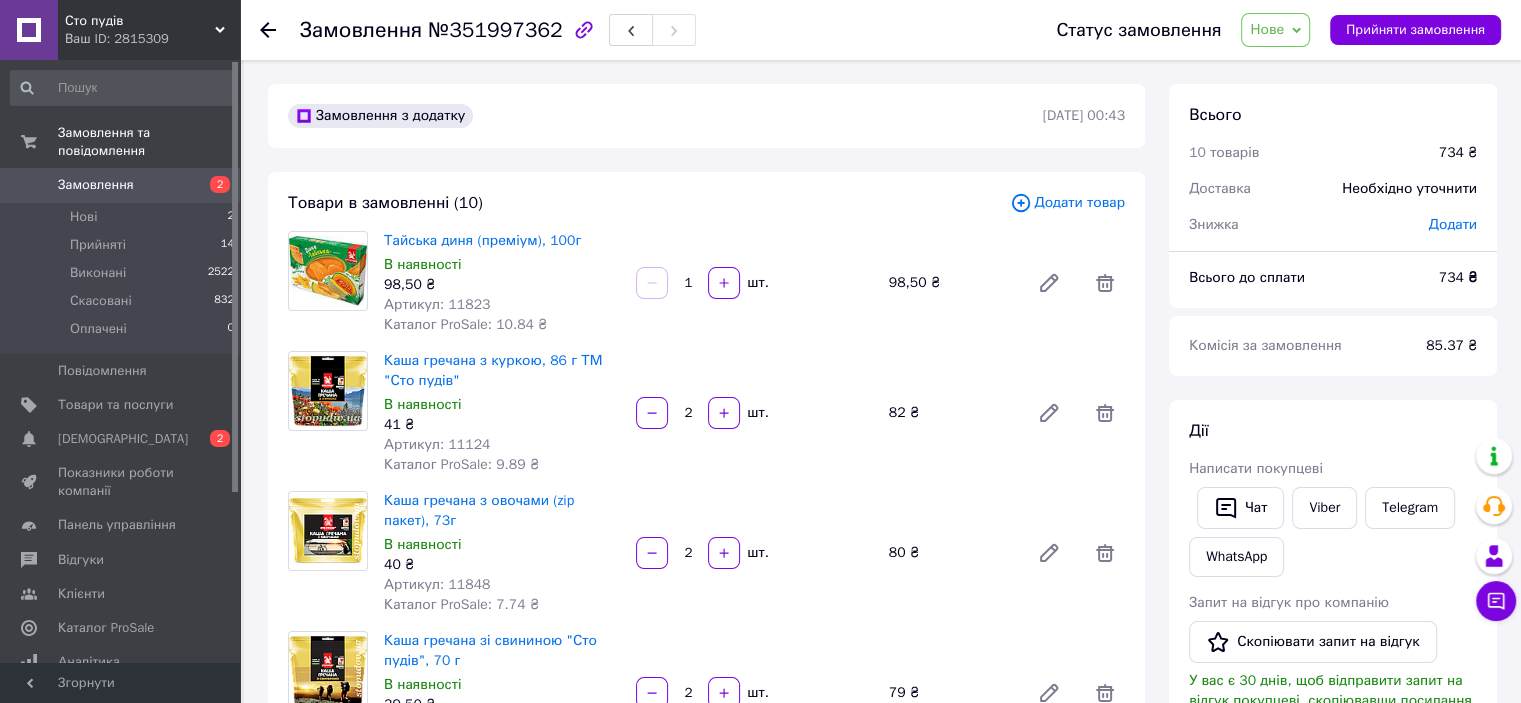 click on "Нове" at bounding box center (1267, 29) 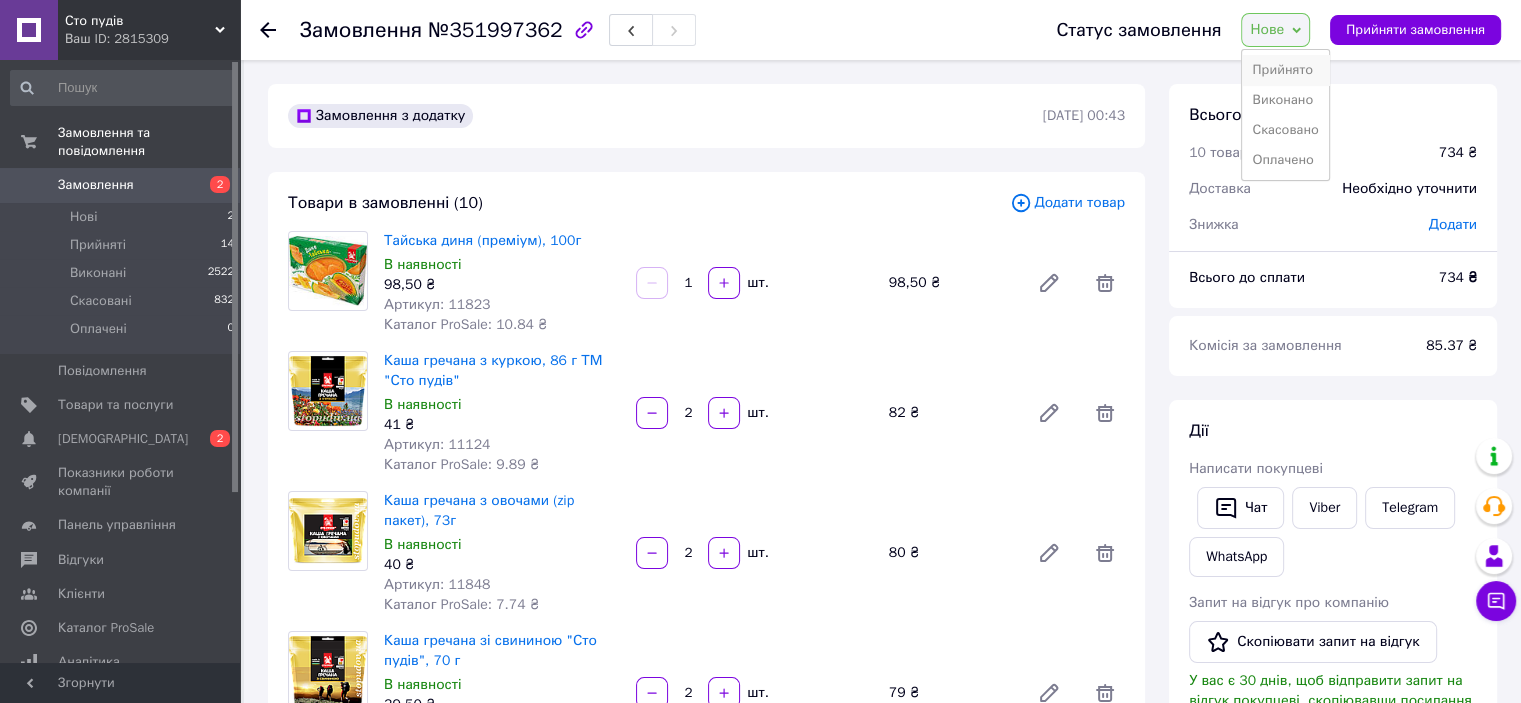 click on "Прийнято" at bounding box center [1285, 70] 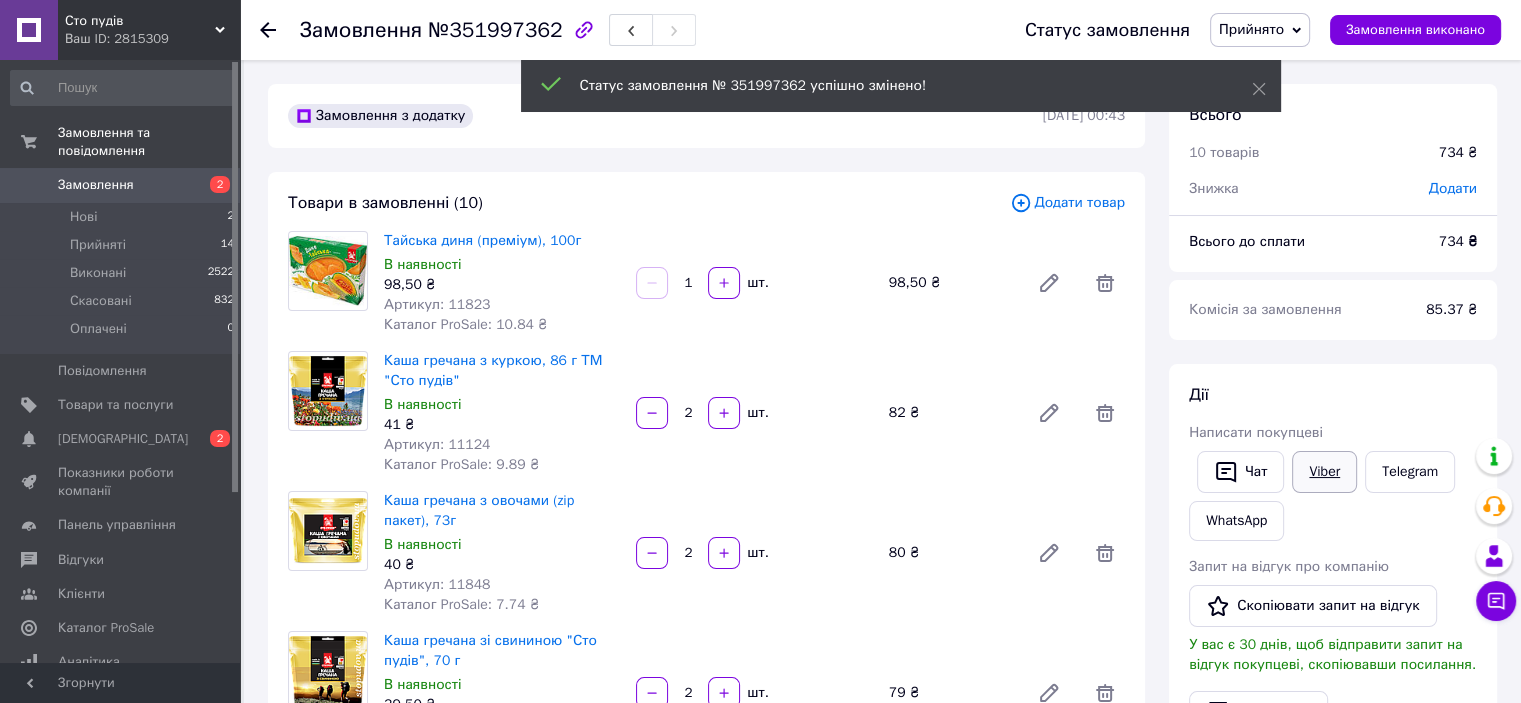 click on "Viber" at bounding box center [1324, 472] 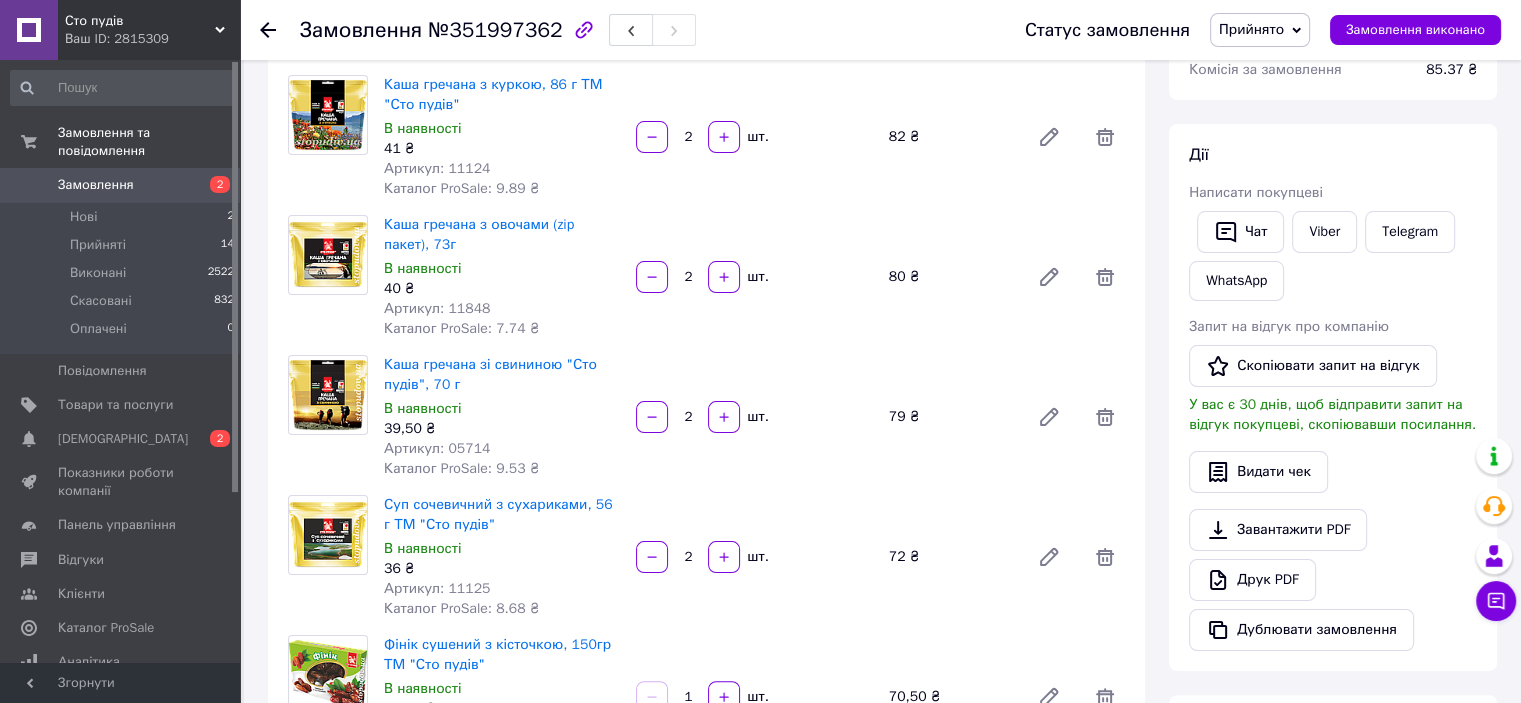 scroll, scrollTop: 300, scrollLeft: 0, axis: vertical 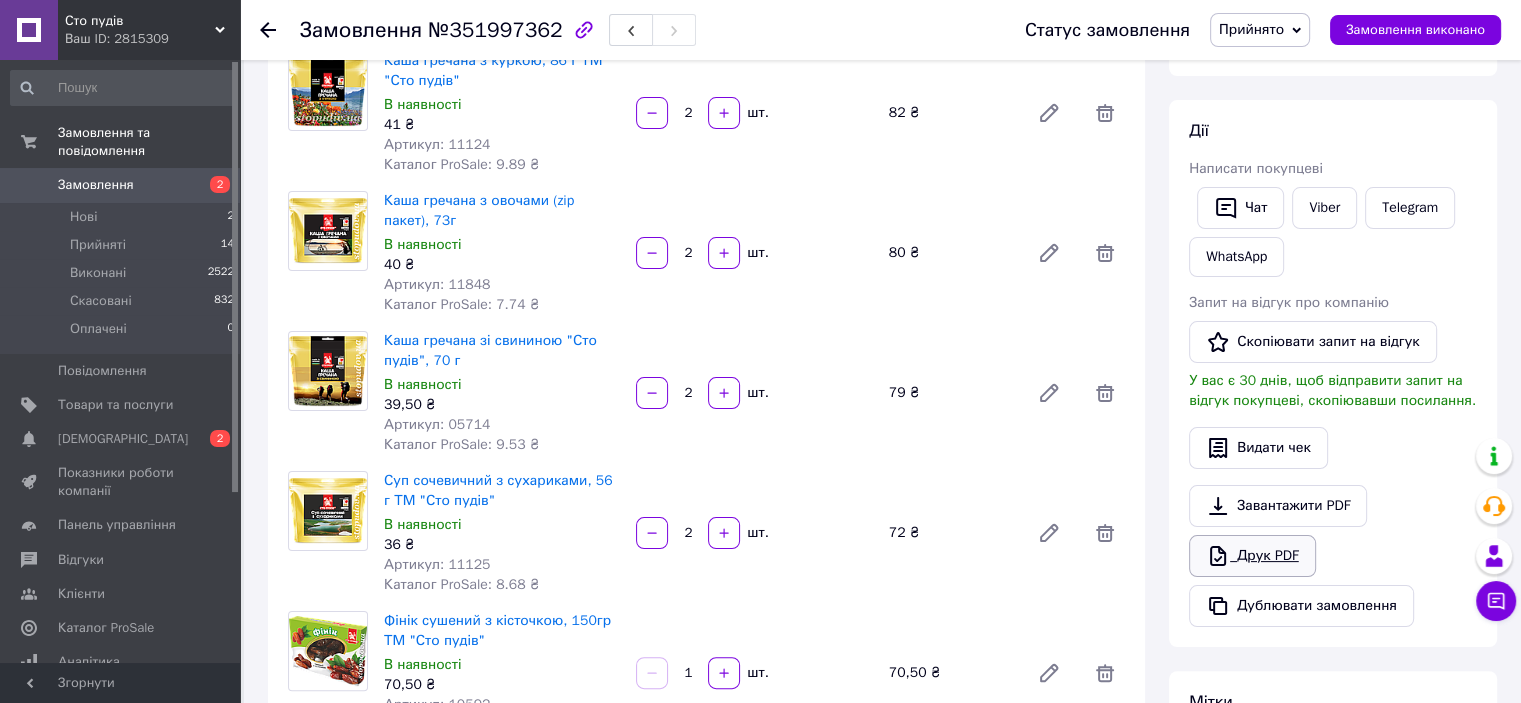 click on "Друк PDF" at bounding box center (1252, 556) 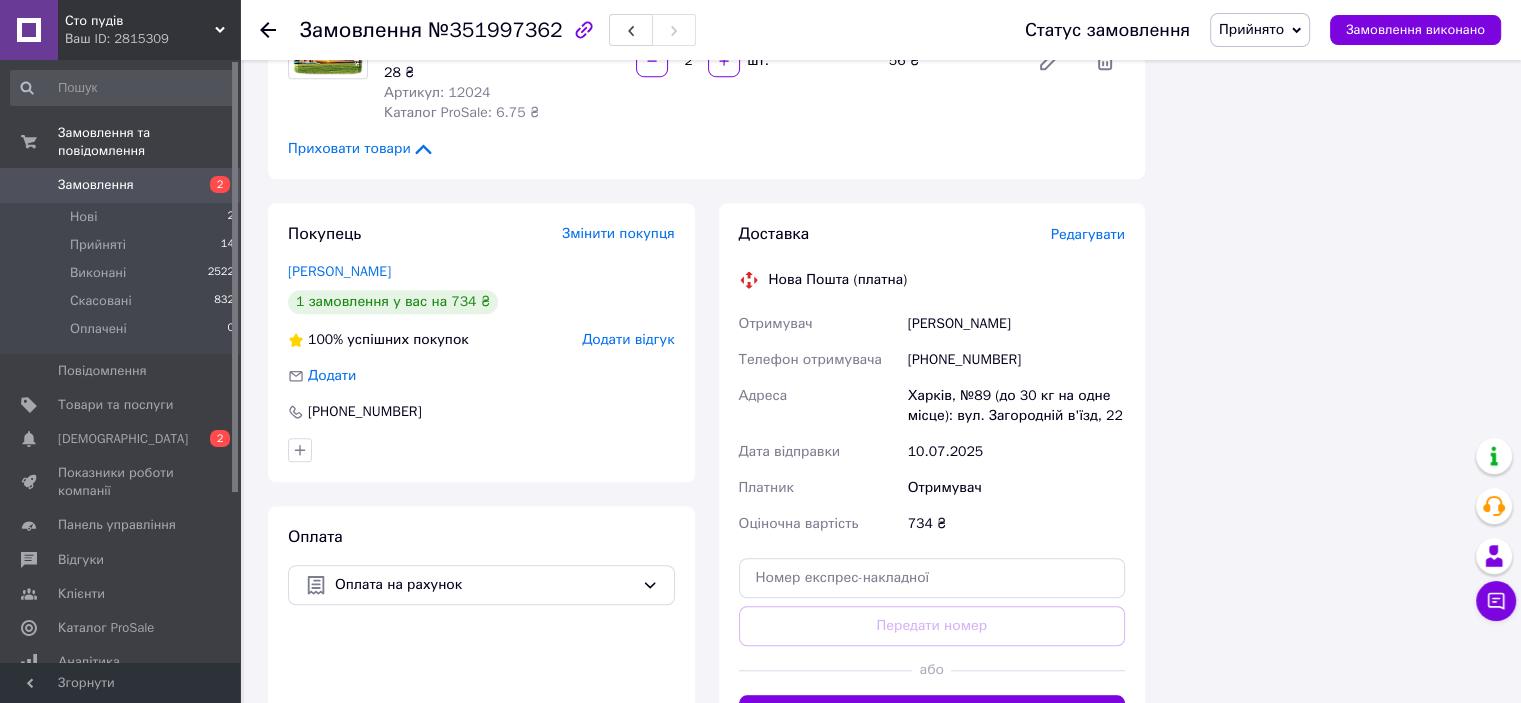 scroll, scrollTop: 1500, scrollLeft: 0, axis: vertical 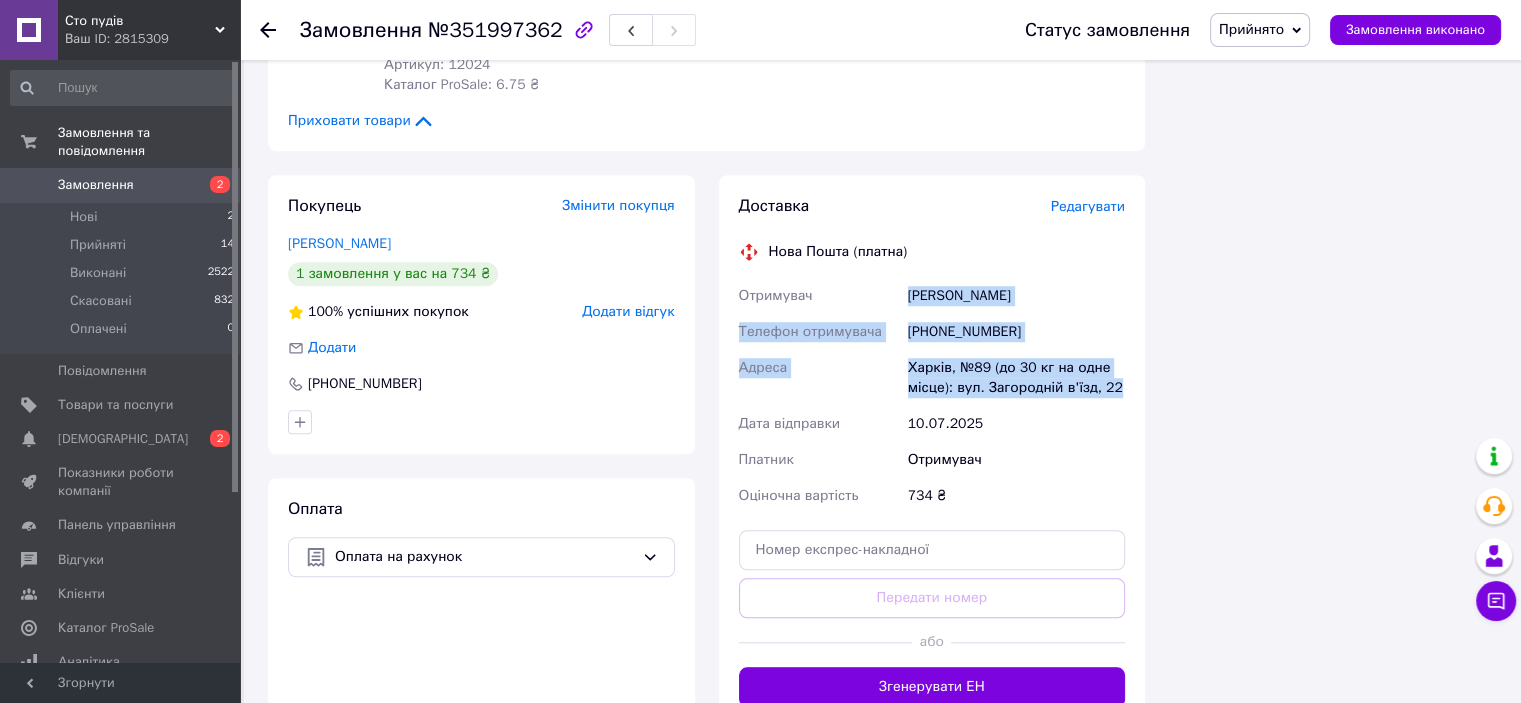 drag, startPoint x: 1128, startPoint y: 363, endPoint x: 897, endPoint y: 286, distance: 243.49538 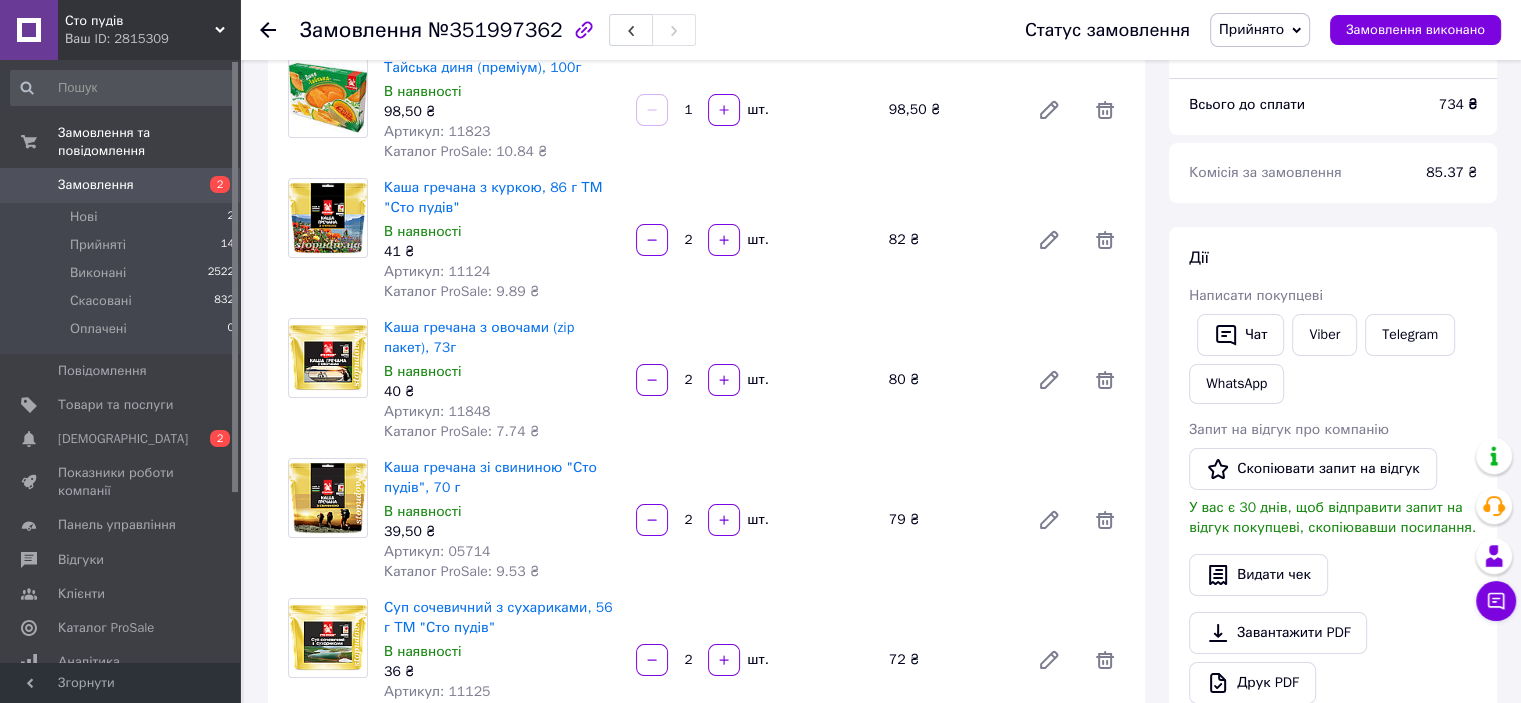 scroll, scrollTop: 0, scrollLeft: 0, axis: both 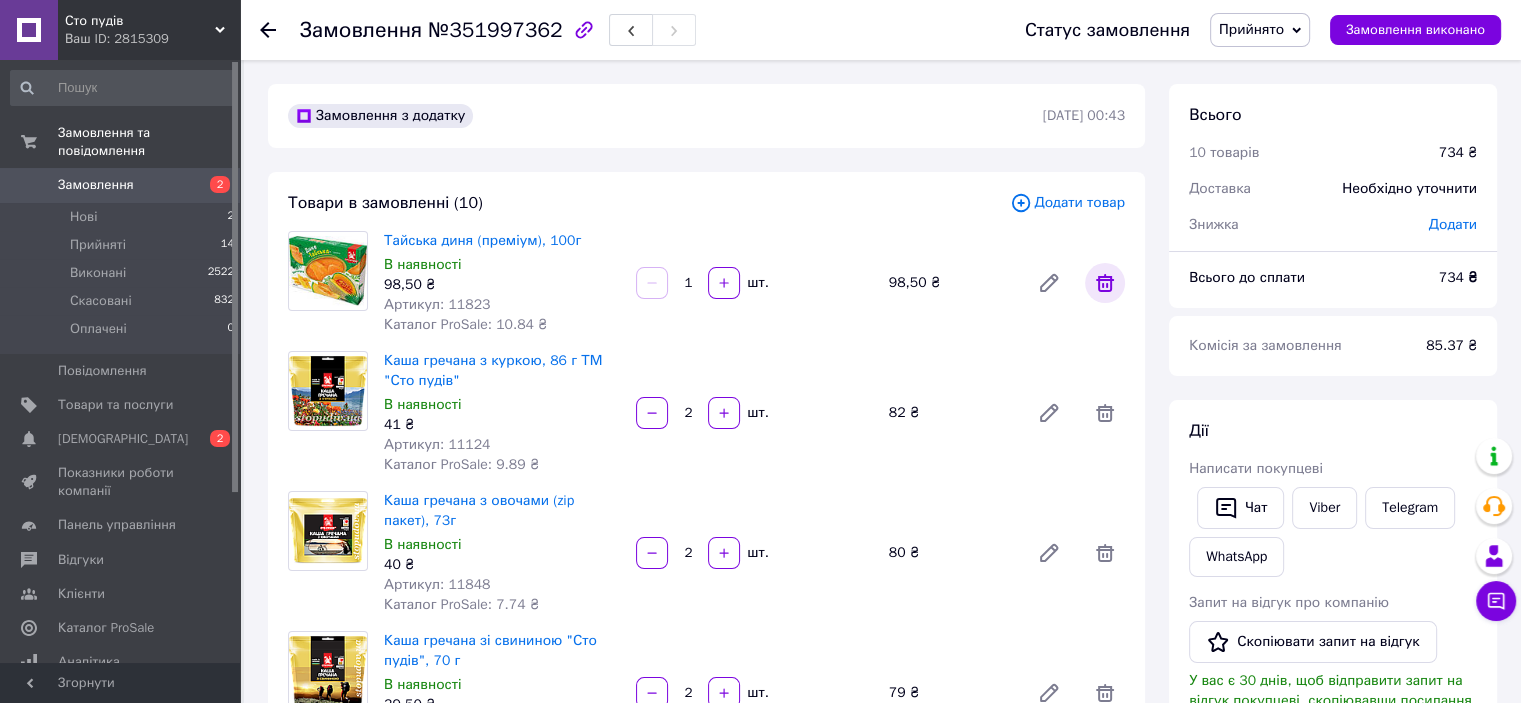 click 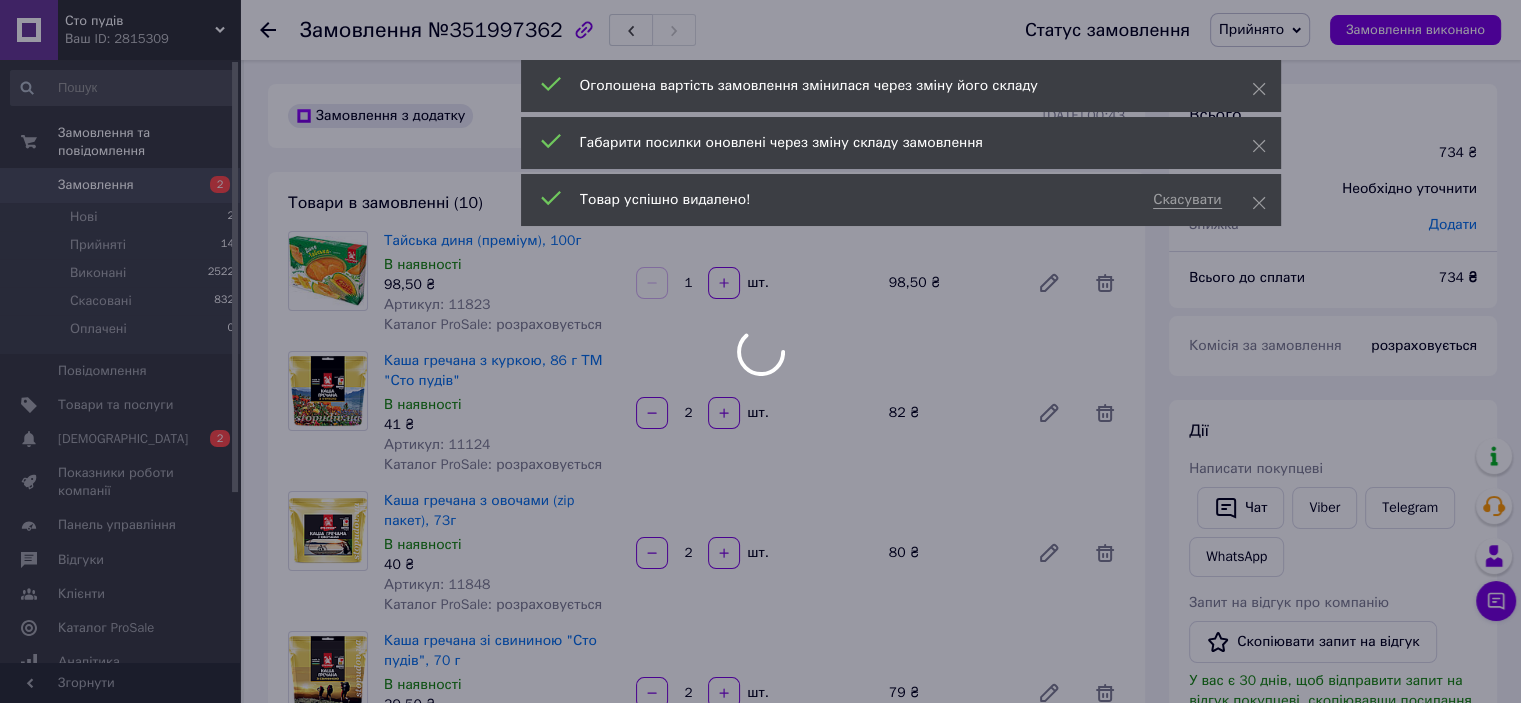 type on "2" 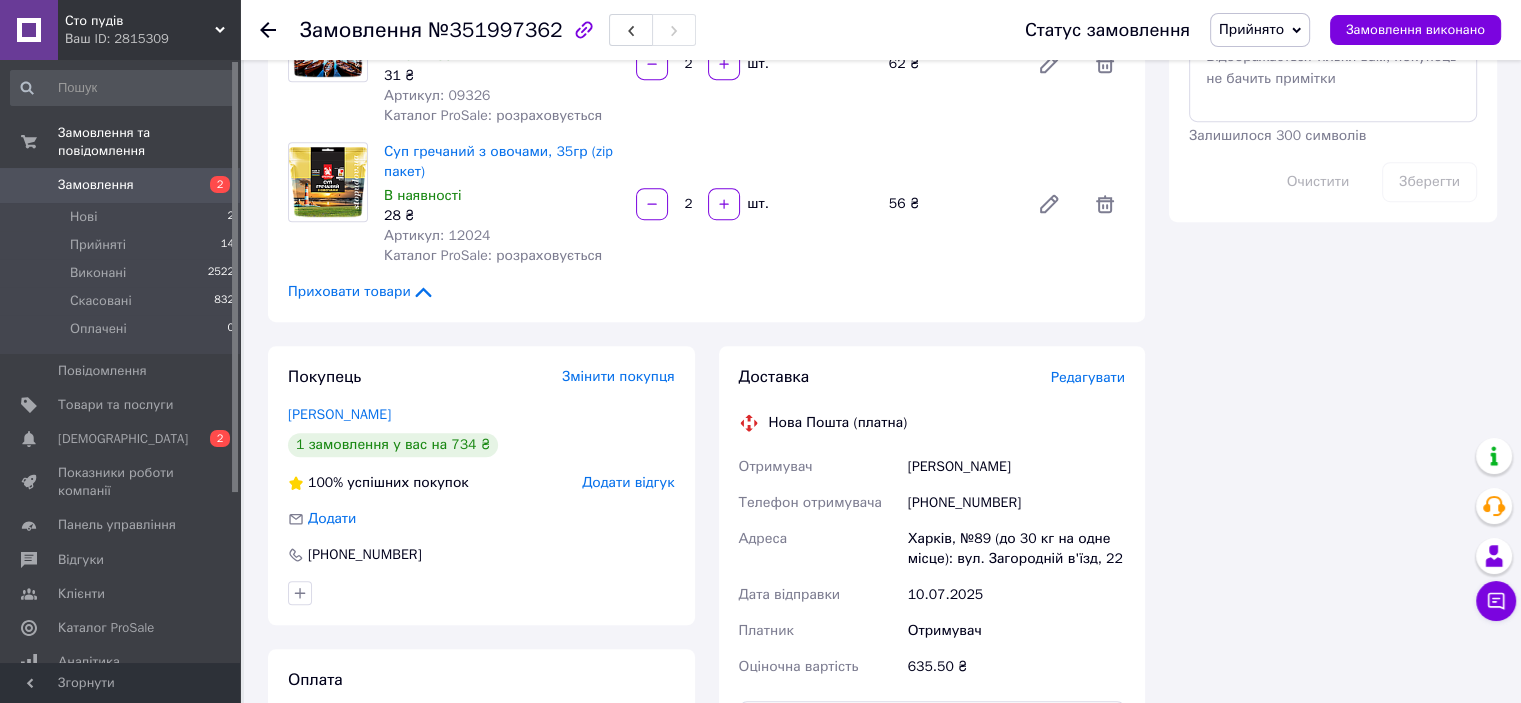 scroll, scrollTop: 1100, scrollLeft: 0, axis: vertical 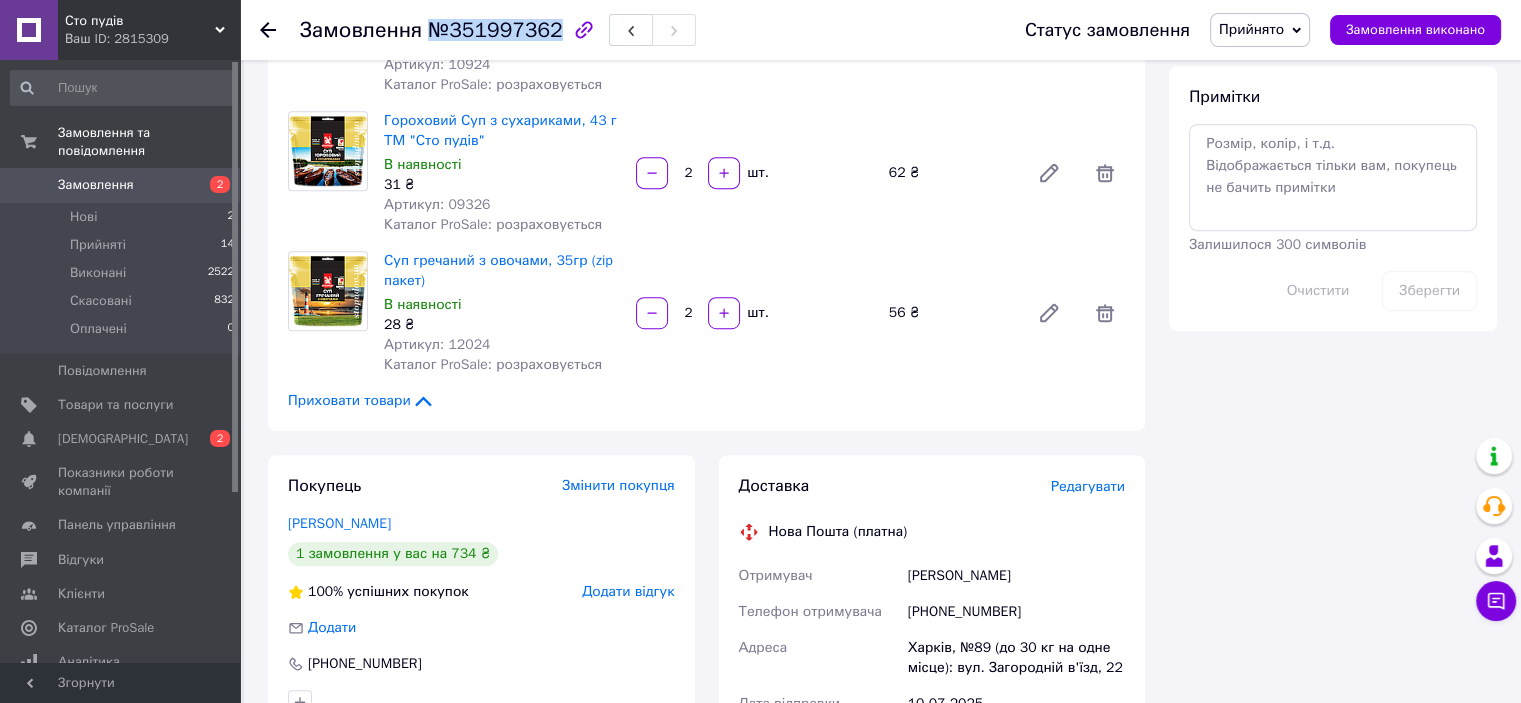 drag, startPoint x: 544, startPoint y: 27, endPoint x: 418, endPoint y: 38, distance: 126.47925 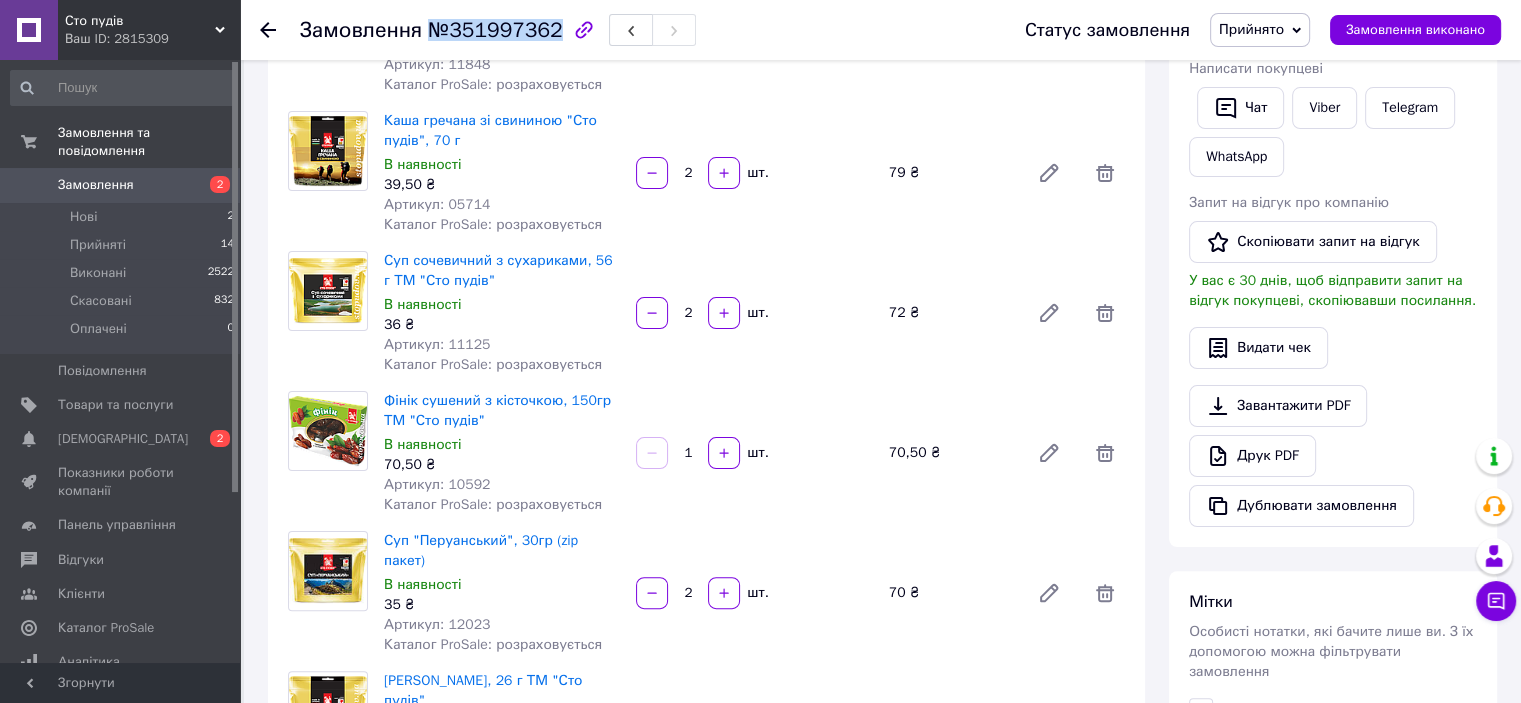scroll, scrollTop: 400, scrollLeft: 0, axis: vertical 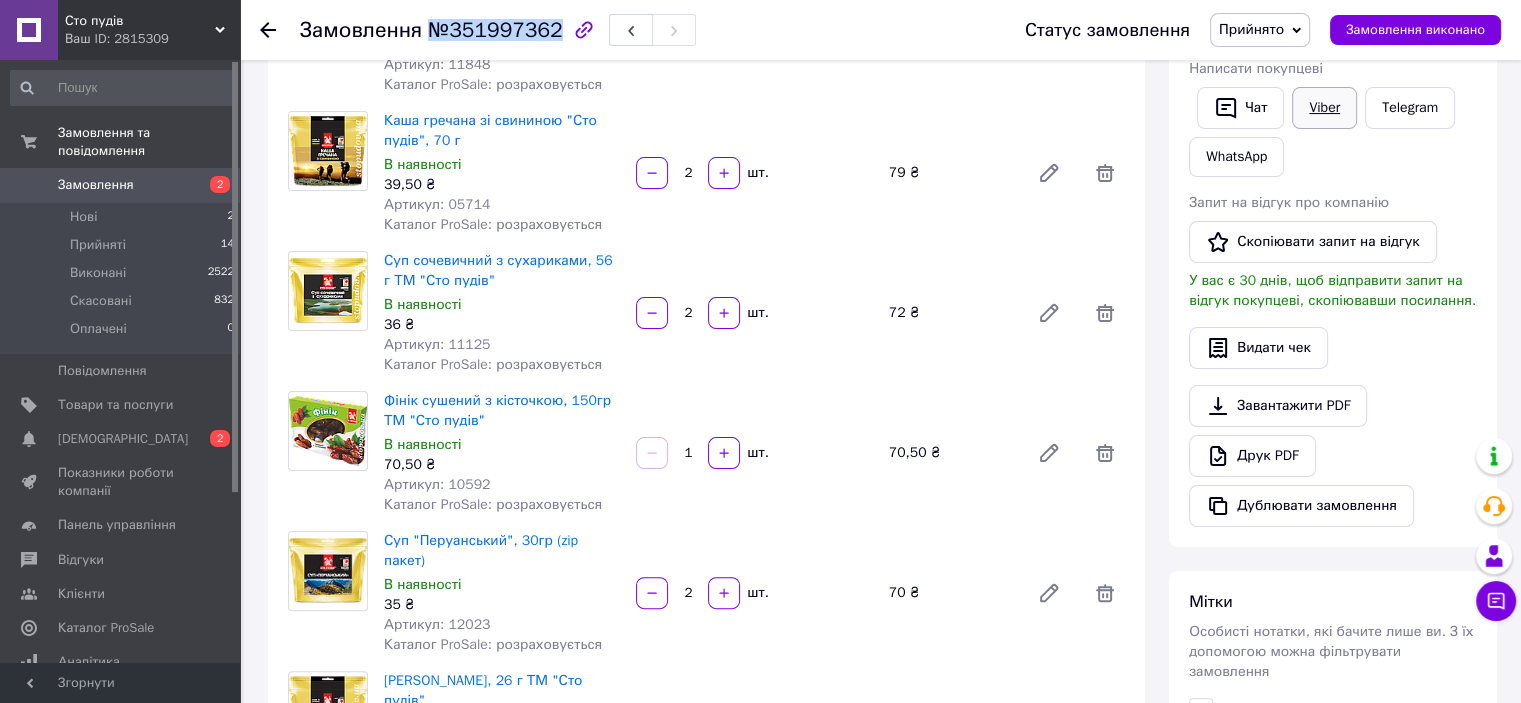 click on "Viber" at bounding box center (1324, 108) 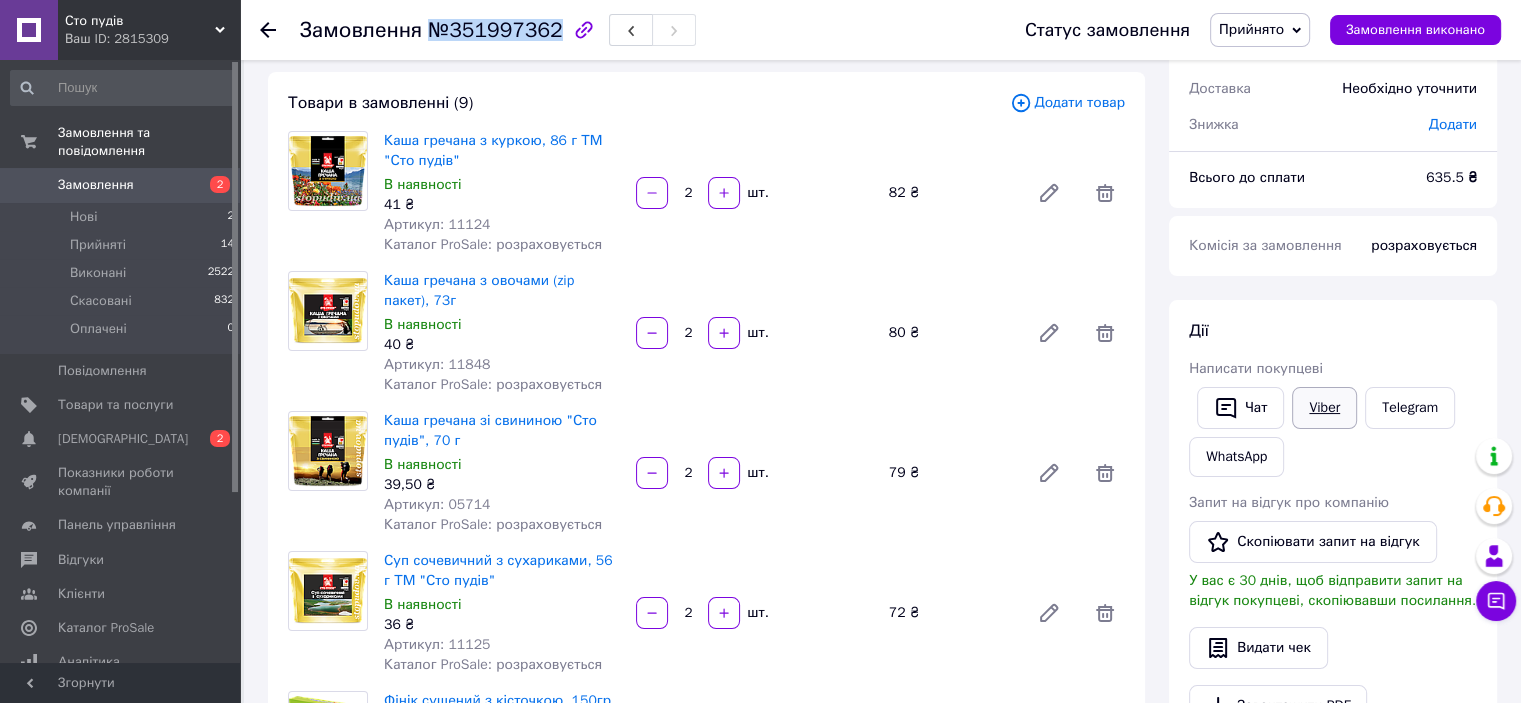 scroll, scrollTop: 100, scrollLeft: 0, axis: vertical 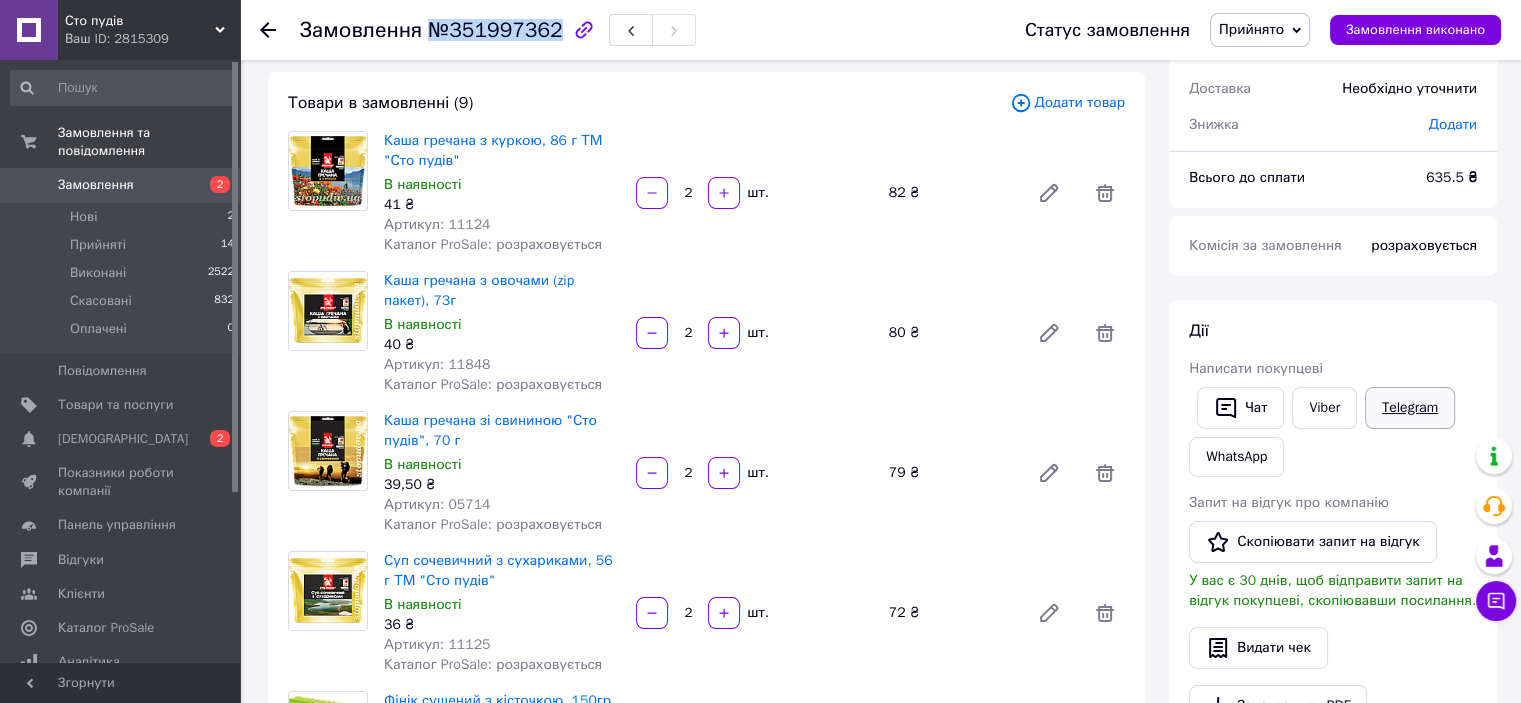click on "Telegram" at bounding box center (1410, 408) 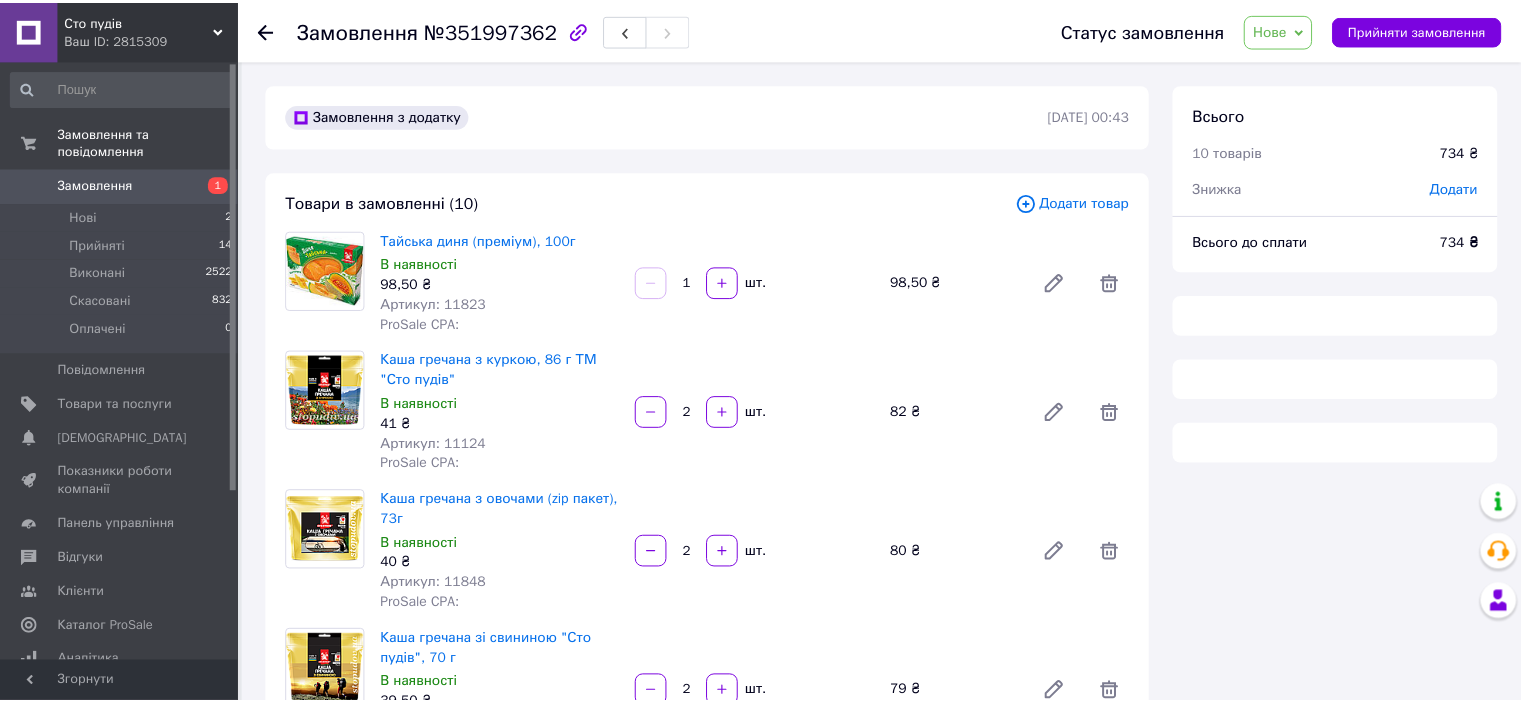 scroll, scrollTop: 100, scrollLeft: 0, axis: vertical 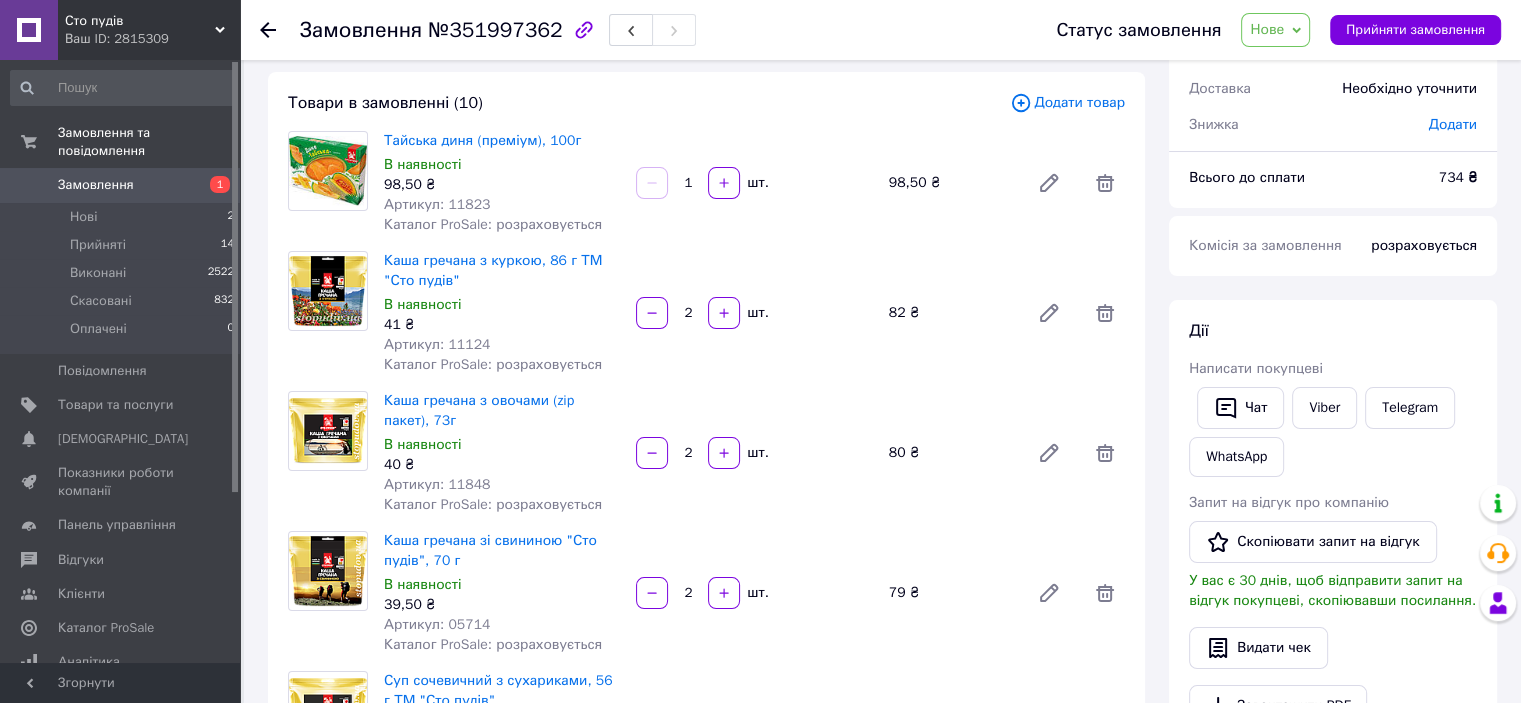 click 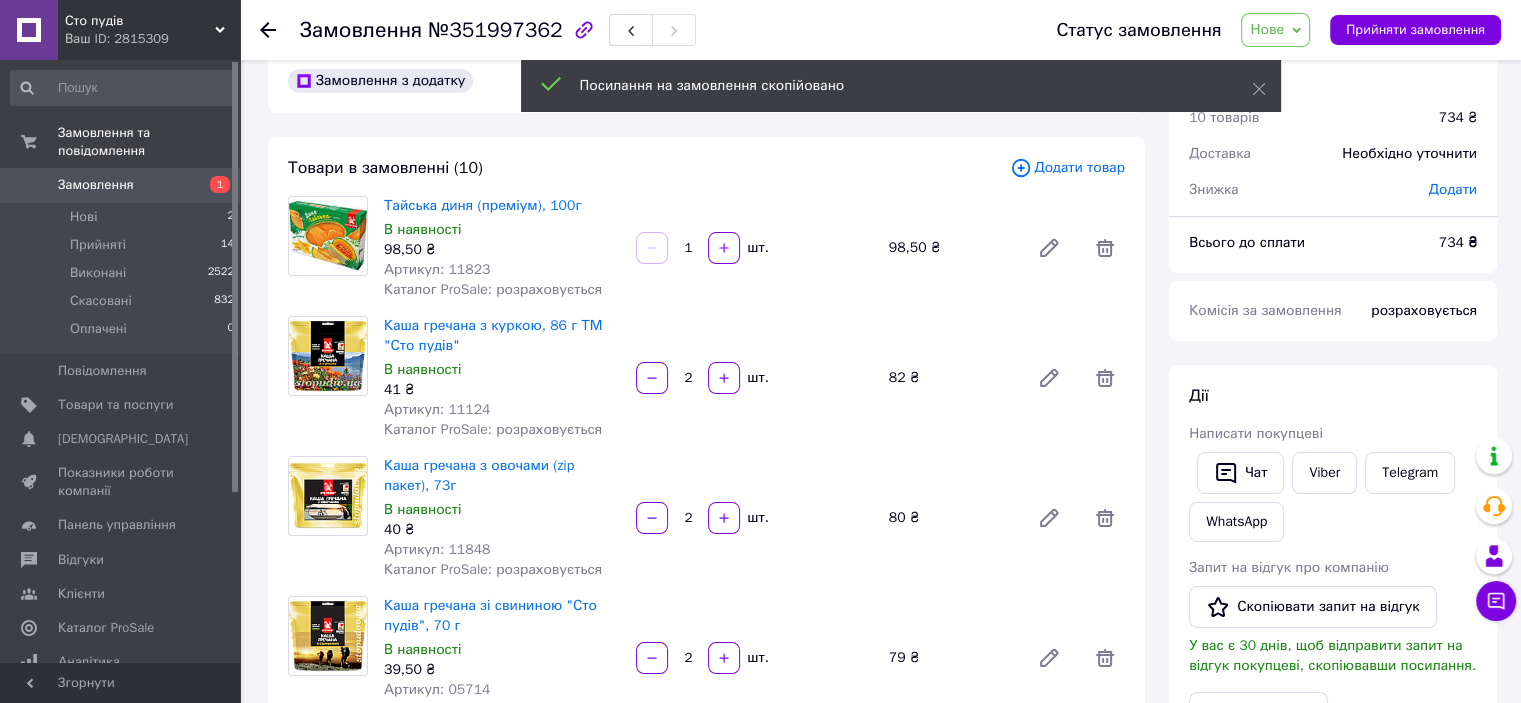 scroll, scrollTop: 0, scrollLeft: 0, axis: both 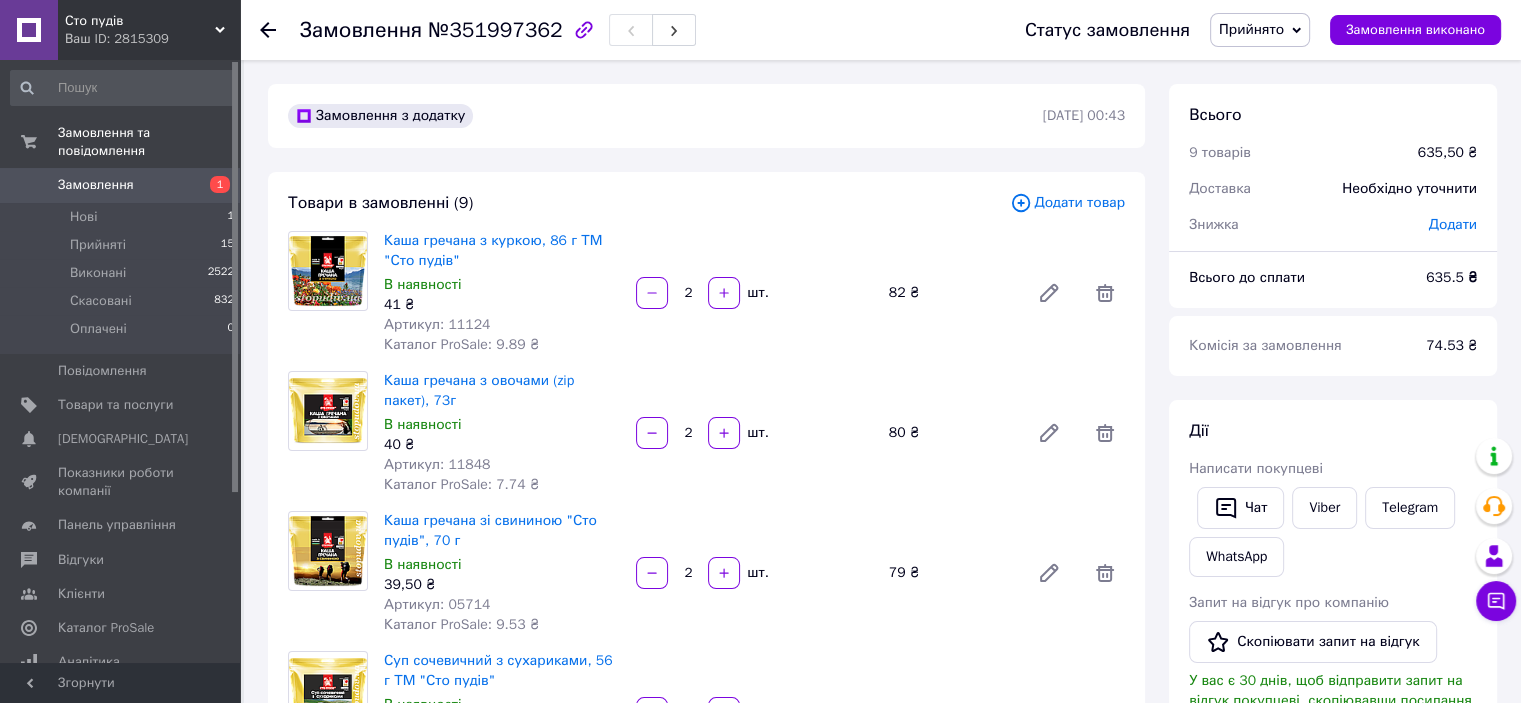 click 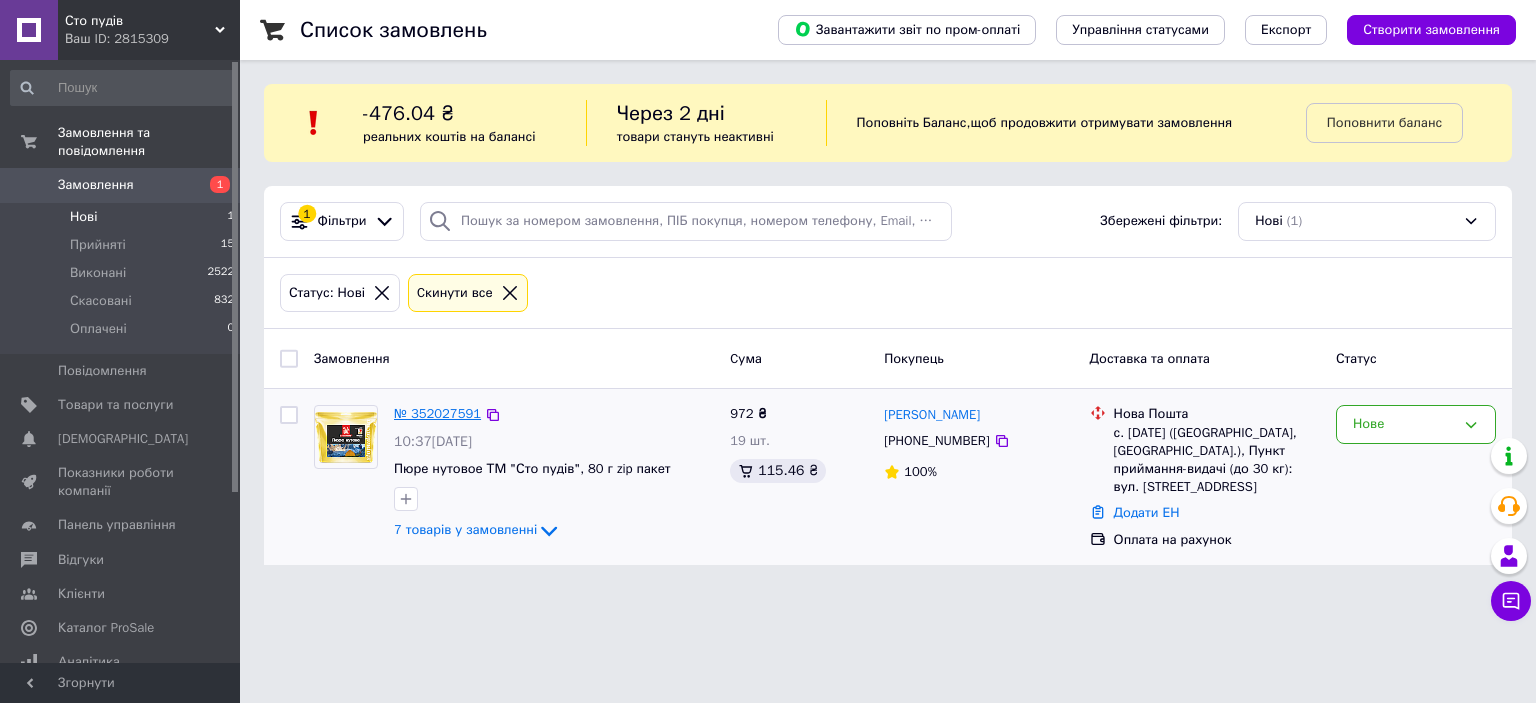 click on "№ 352027591" at bounding box center (437, 413) 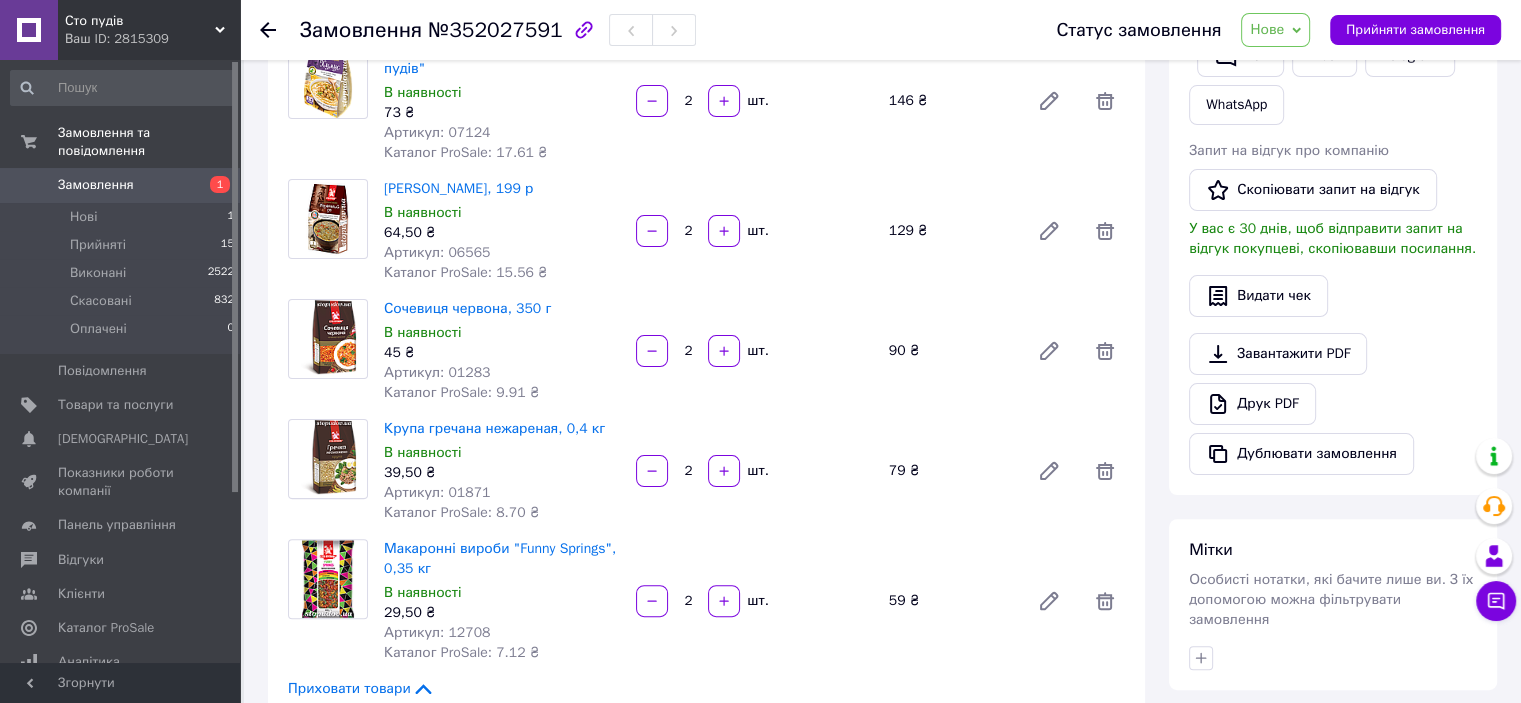 scroll, scrollTop: 500, scrollLeft: 0, axis: vertical 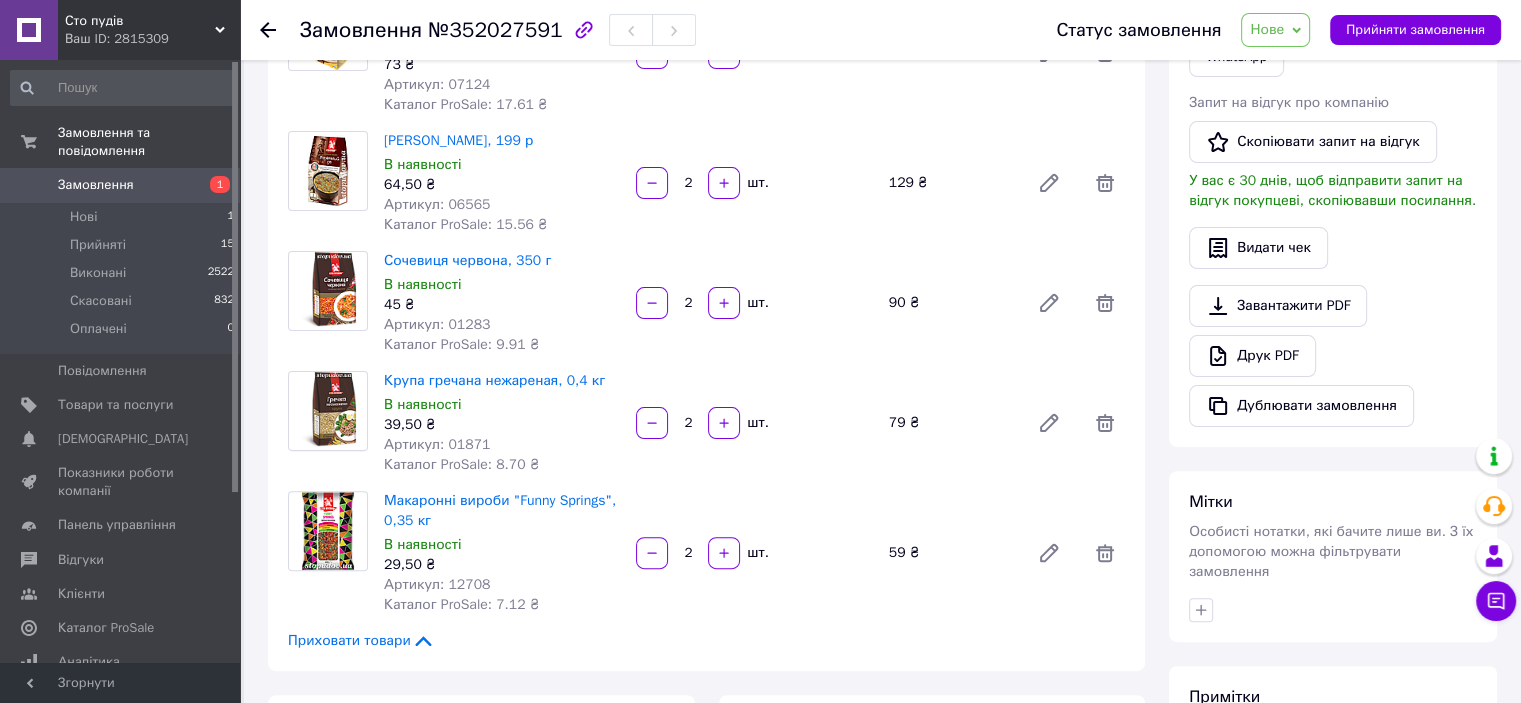 click on "Нове" at bounding box center (1267, 29) 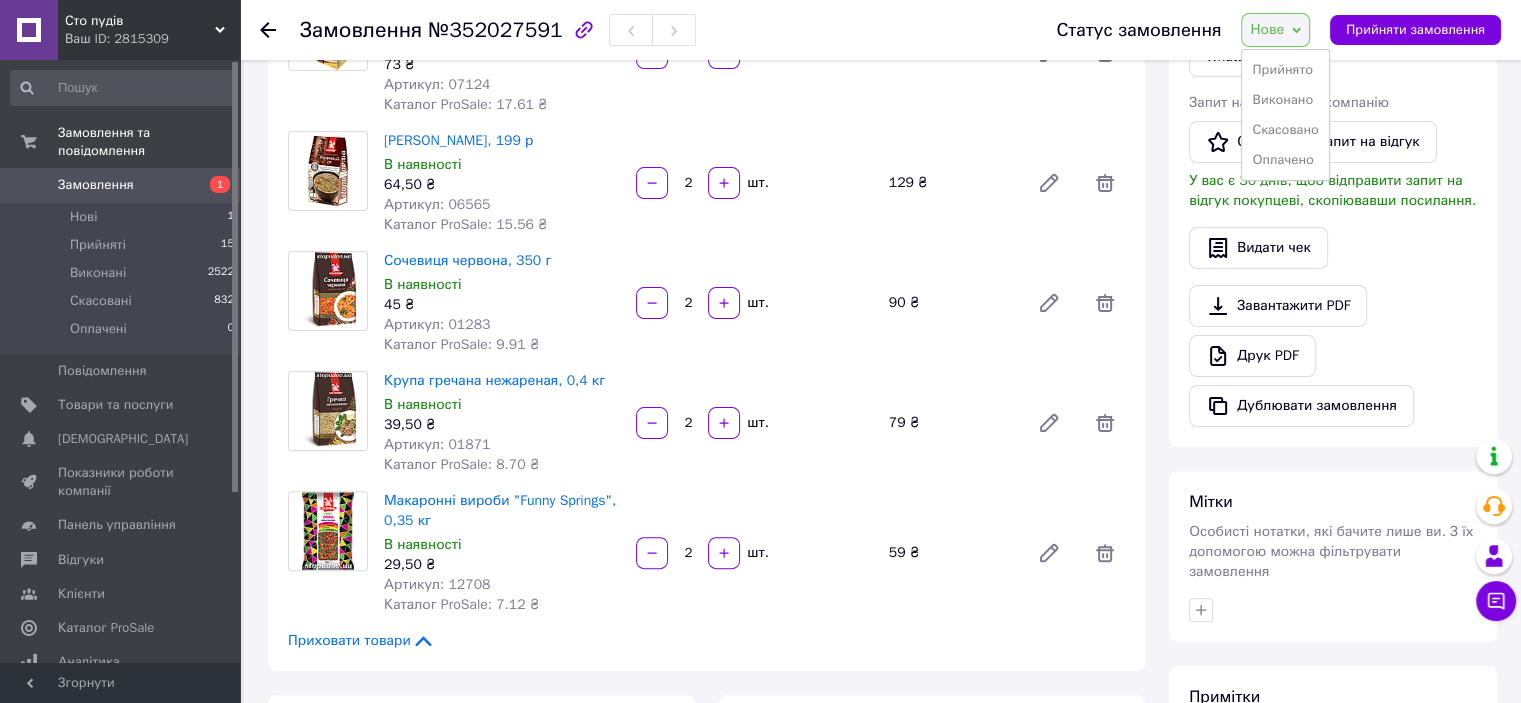 click on "Прийнято" at bounding box center (1285, 70) 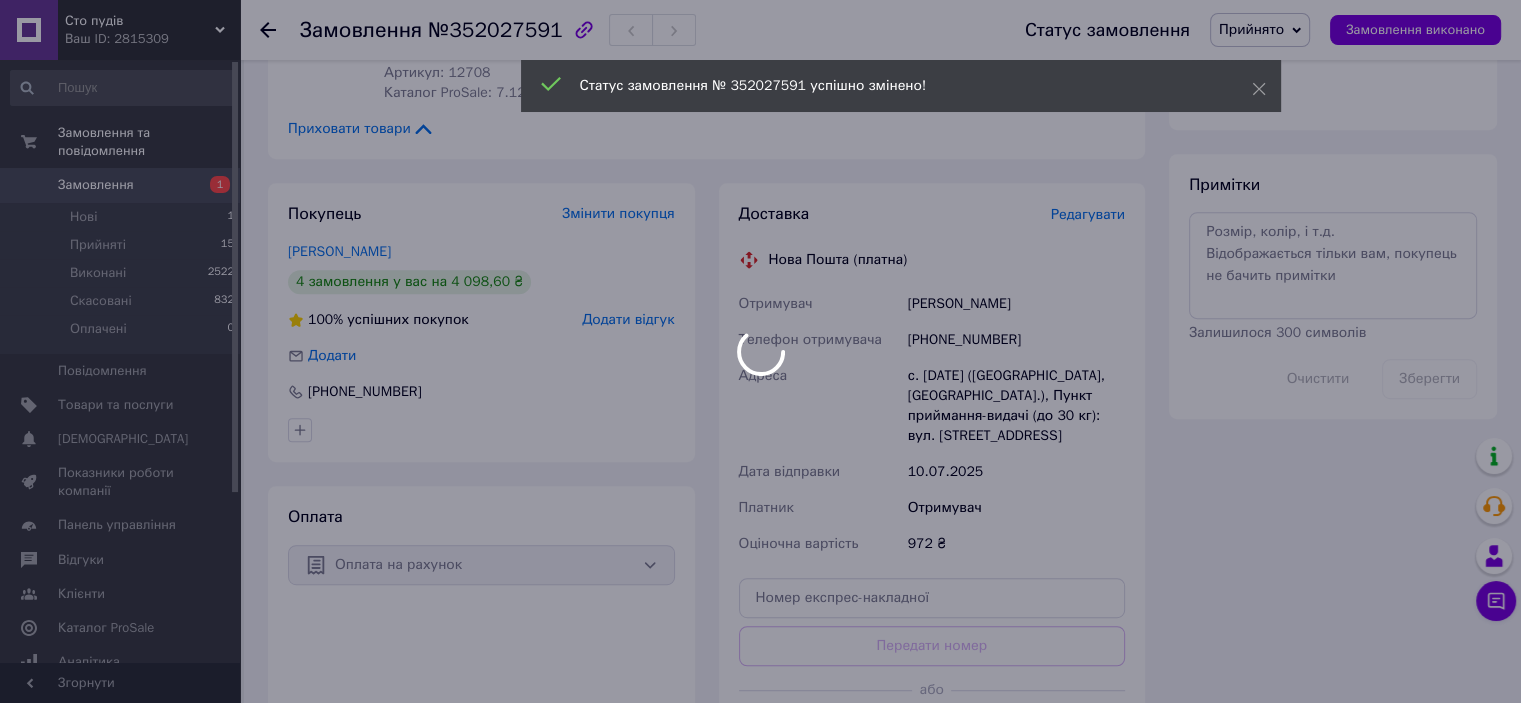 scroll, scrollTop: 1000, scrollLeft: 0, axis: vertical 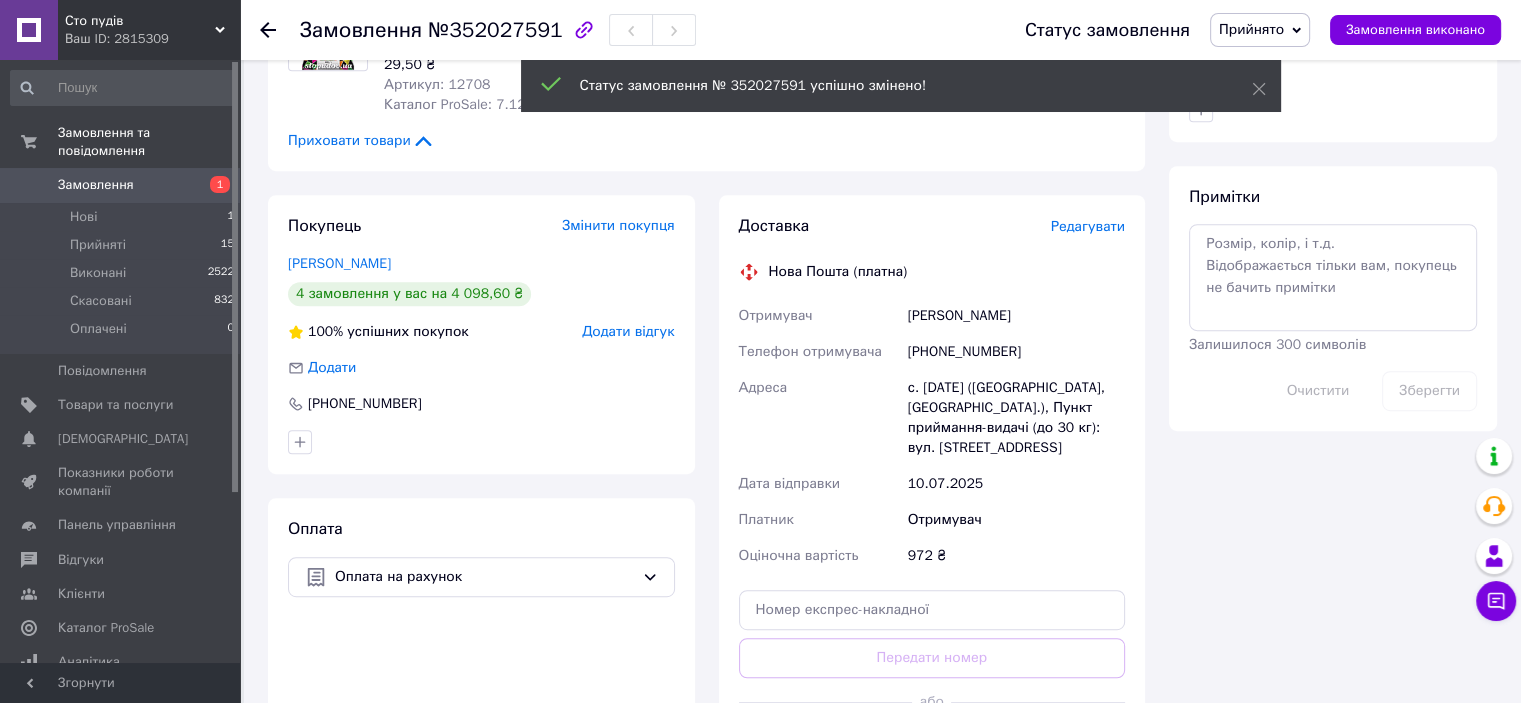 drag, startPoint x: 1063, startPoint y: 426, endPoint x: 901, endPoint y: 299, distance: 205.84703 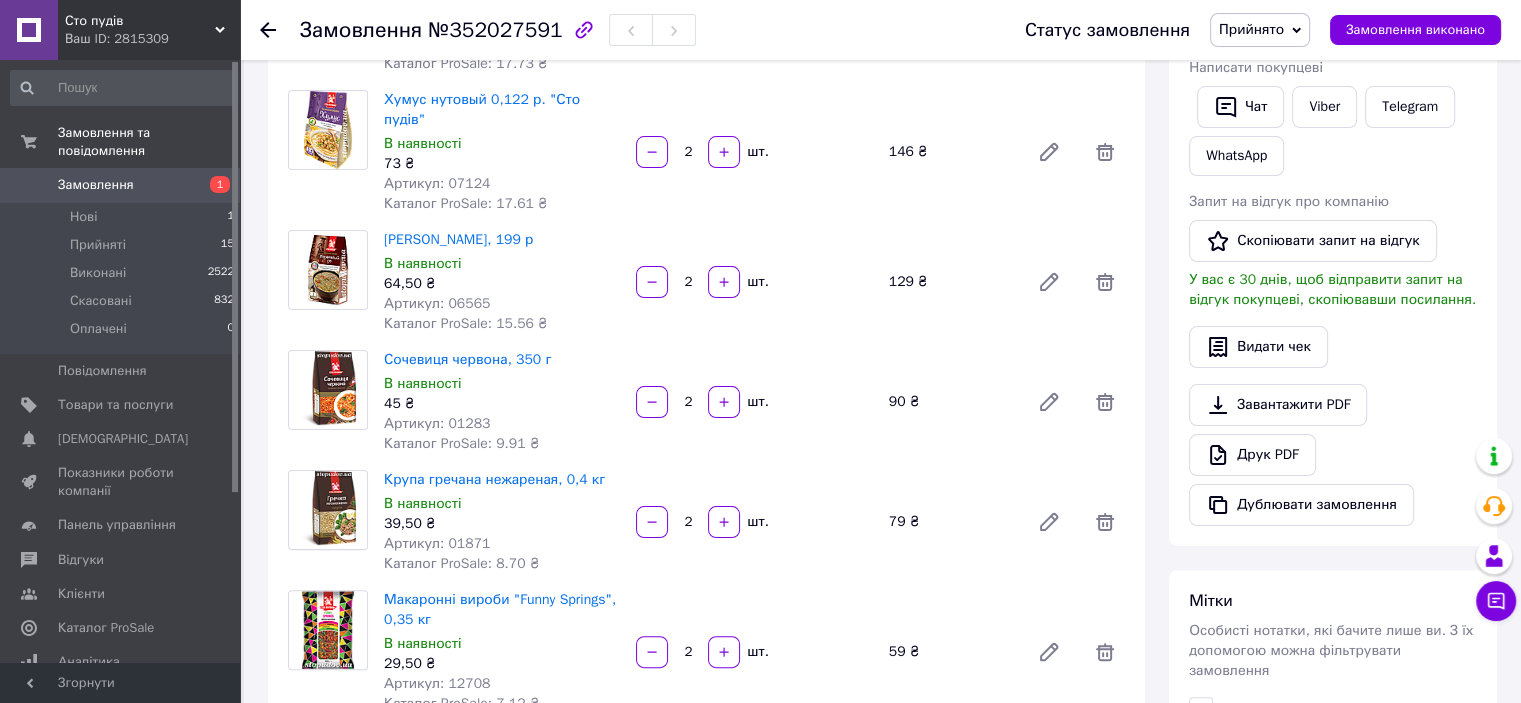 scroll, scrollTop: 100, scrollLeft: 0, axis: vertical 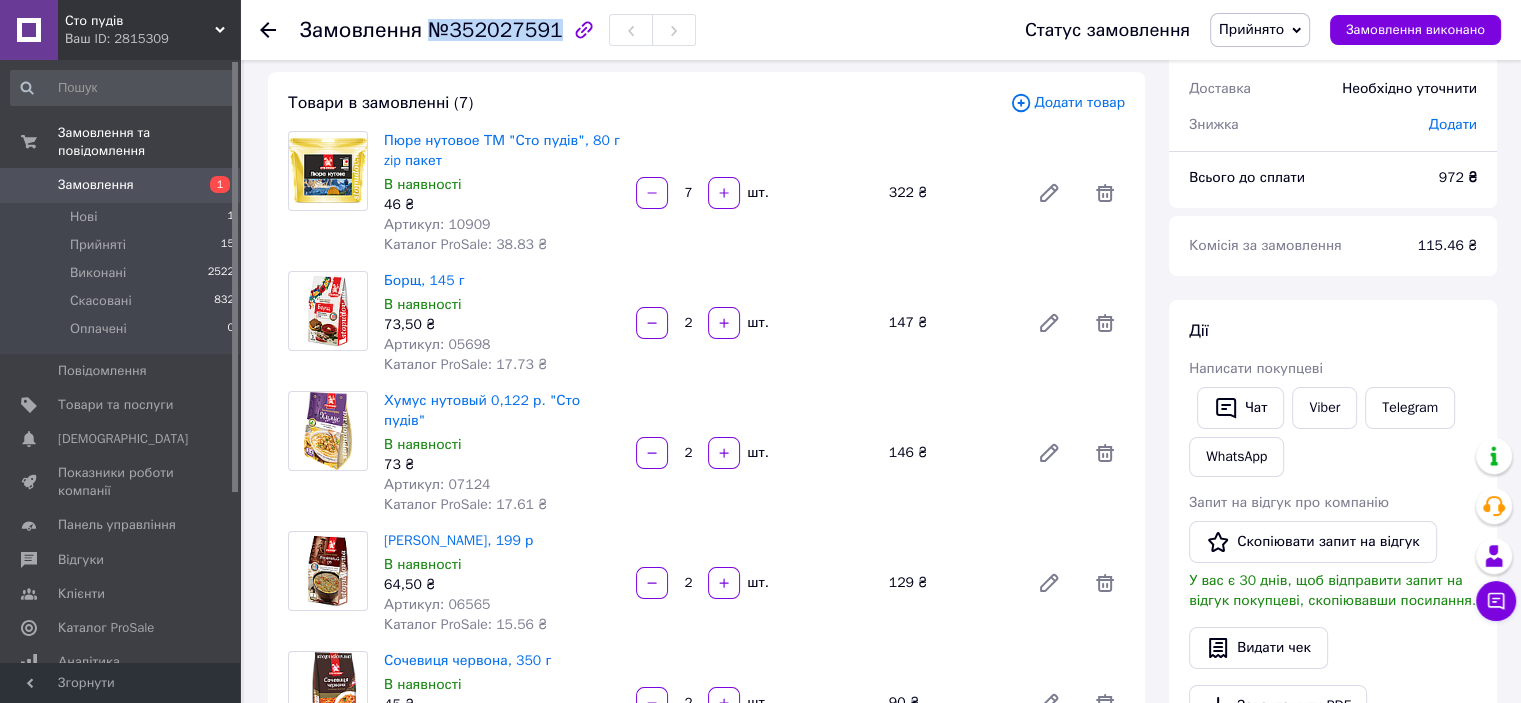 drag, startPoint x: 545, startPoint y: 23, endPoint x: 422, endPoint y: 34, distance: 123.49089 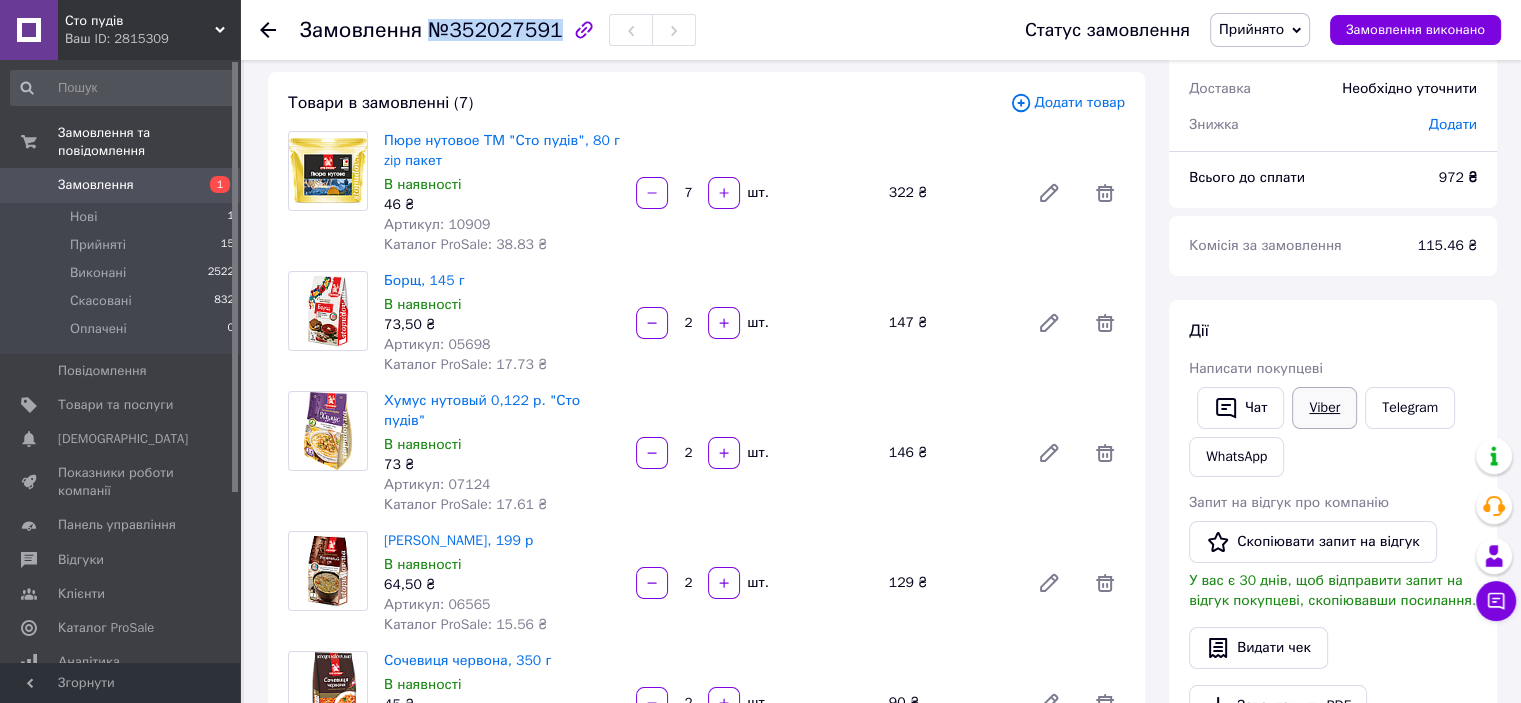 click on "Viber" at bounding box center [1324, 408] 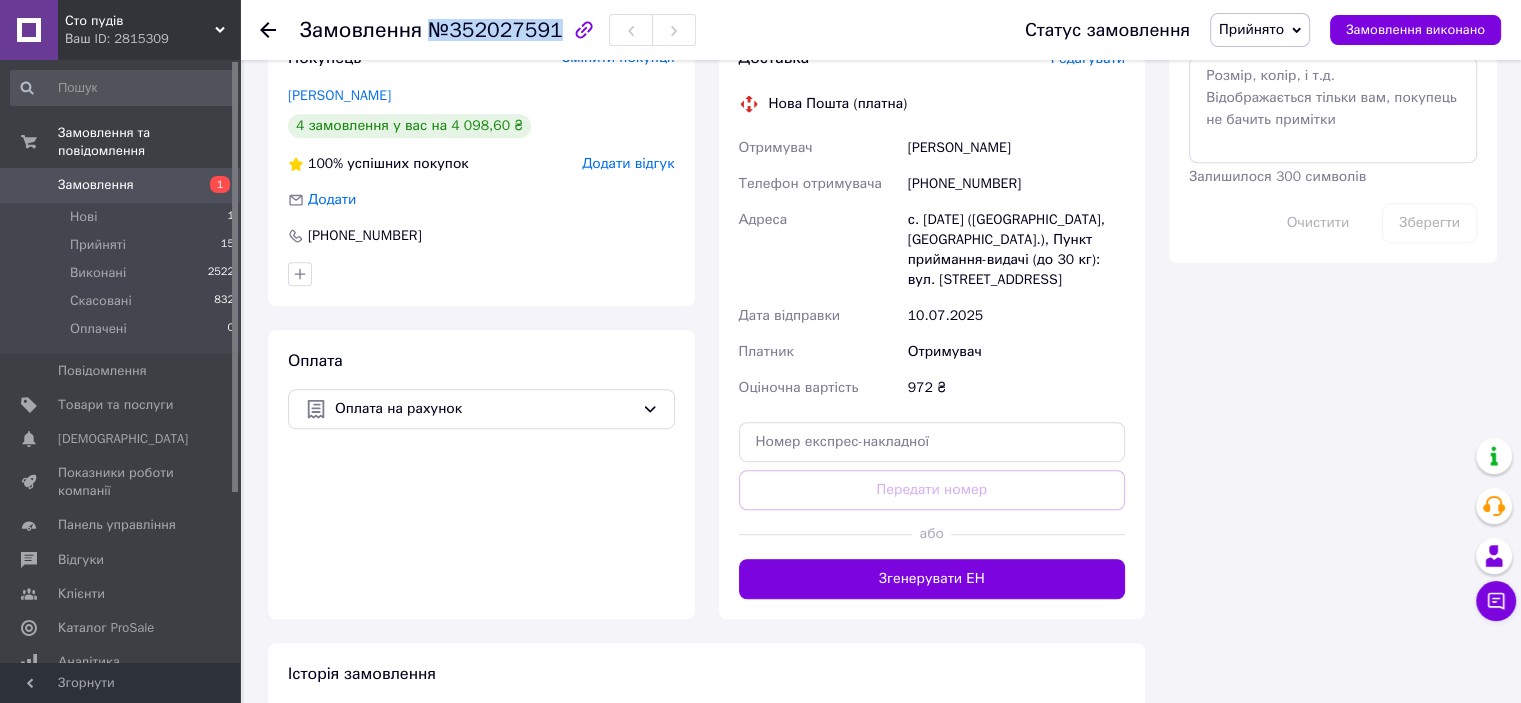 scroll, scrollTop: 1278, scrollLeft: 0, axis: vertical 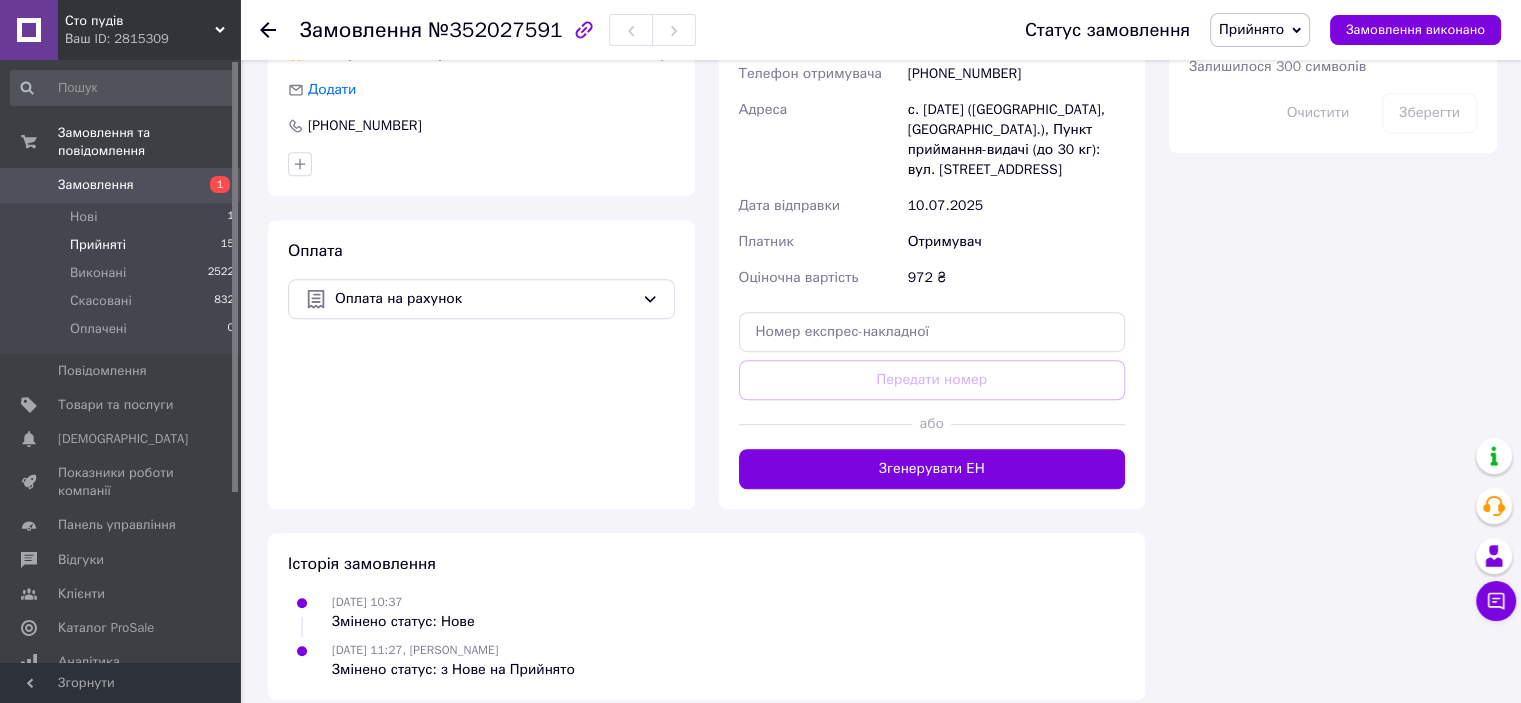click on "Прийняті 15" at bounding box center (123, 245) 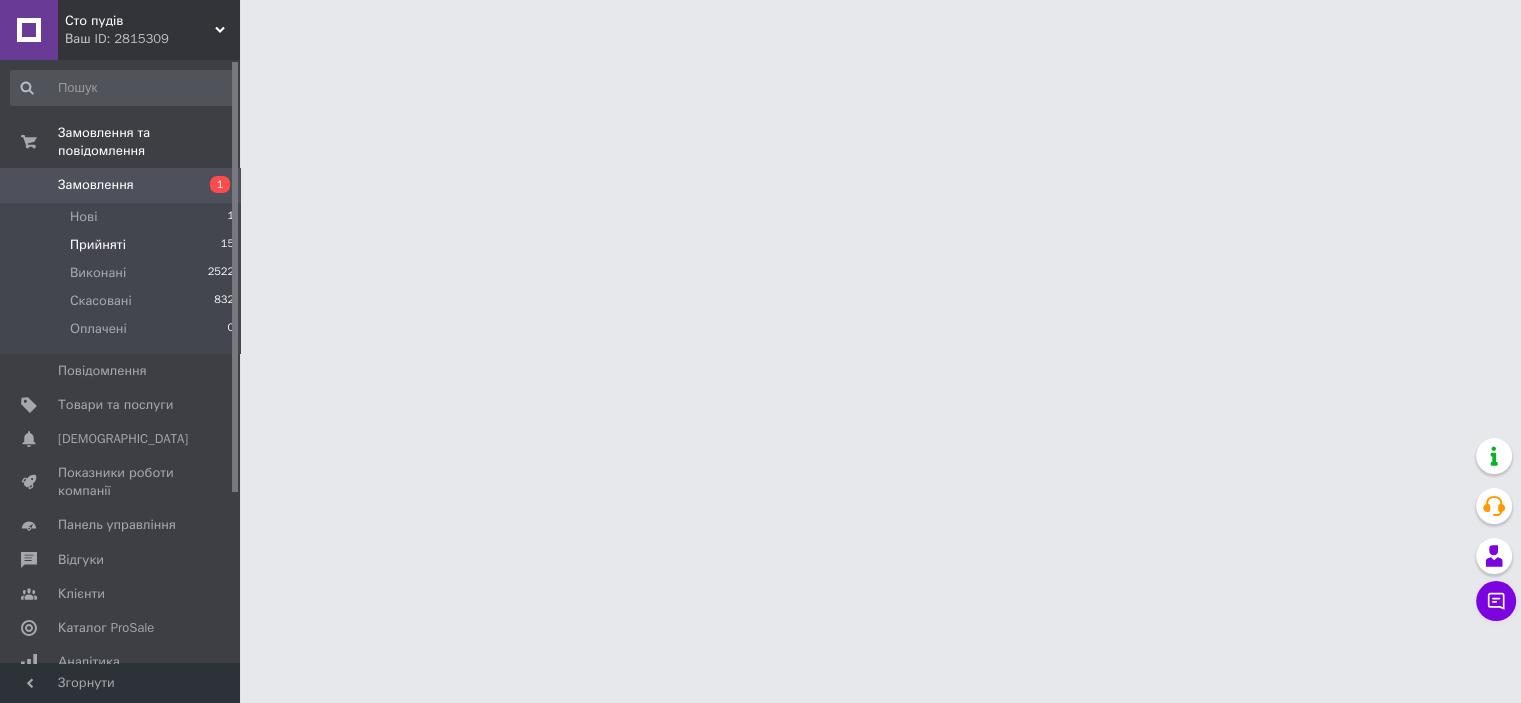 scroll, scrollTop: 0, scrollLeft: 0, axis: both 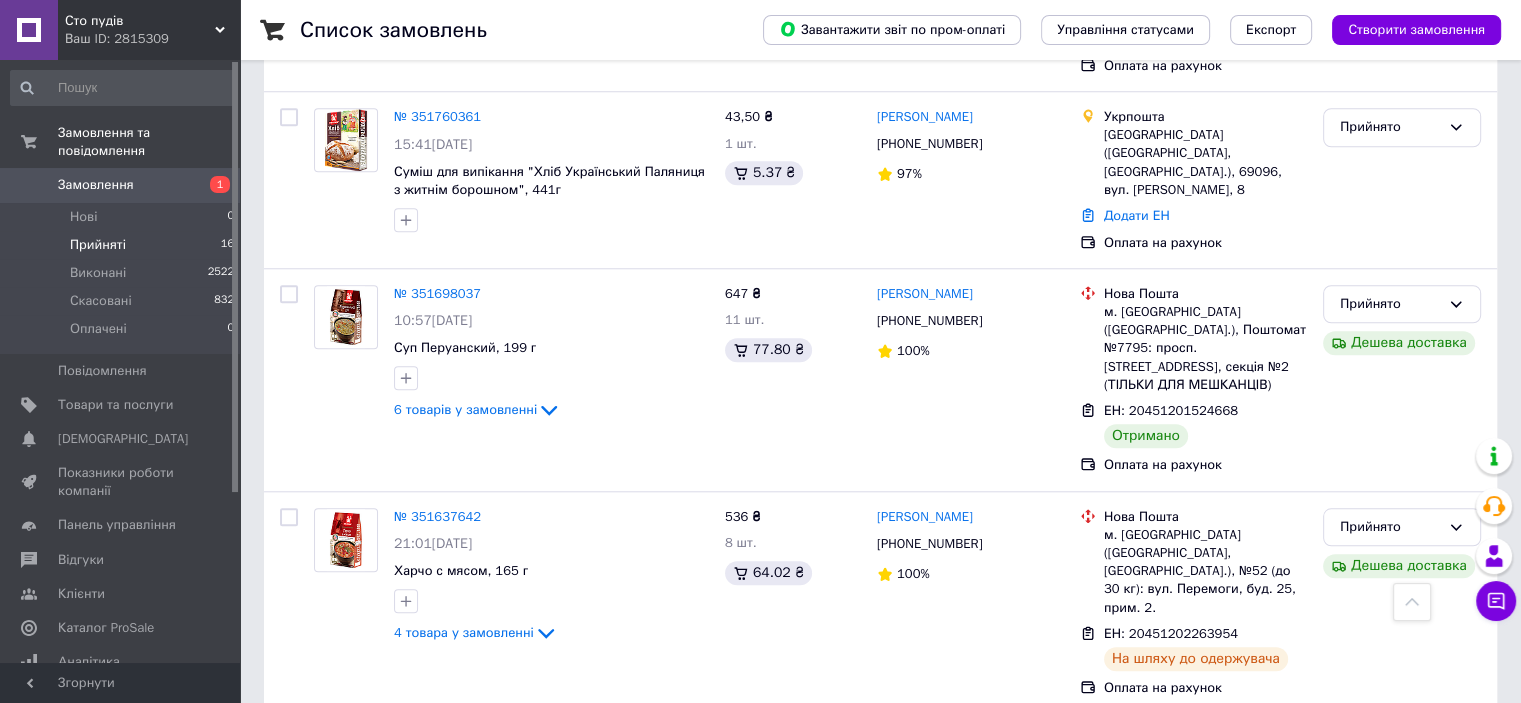 click on "Прийняті" at bounding box center [98, 245] 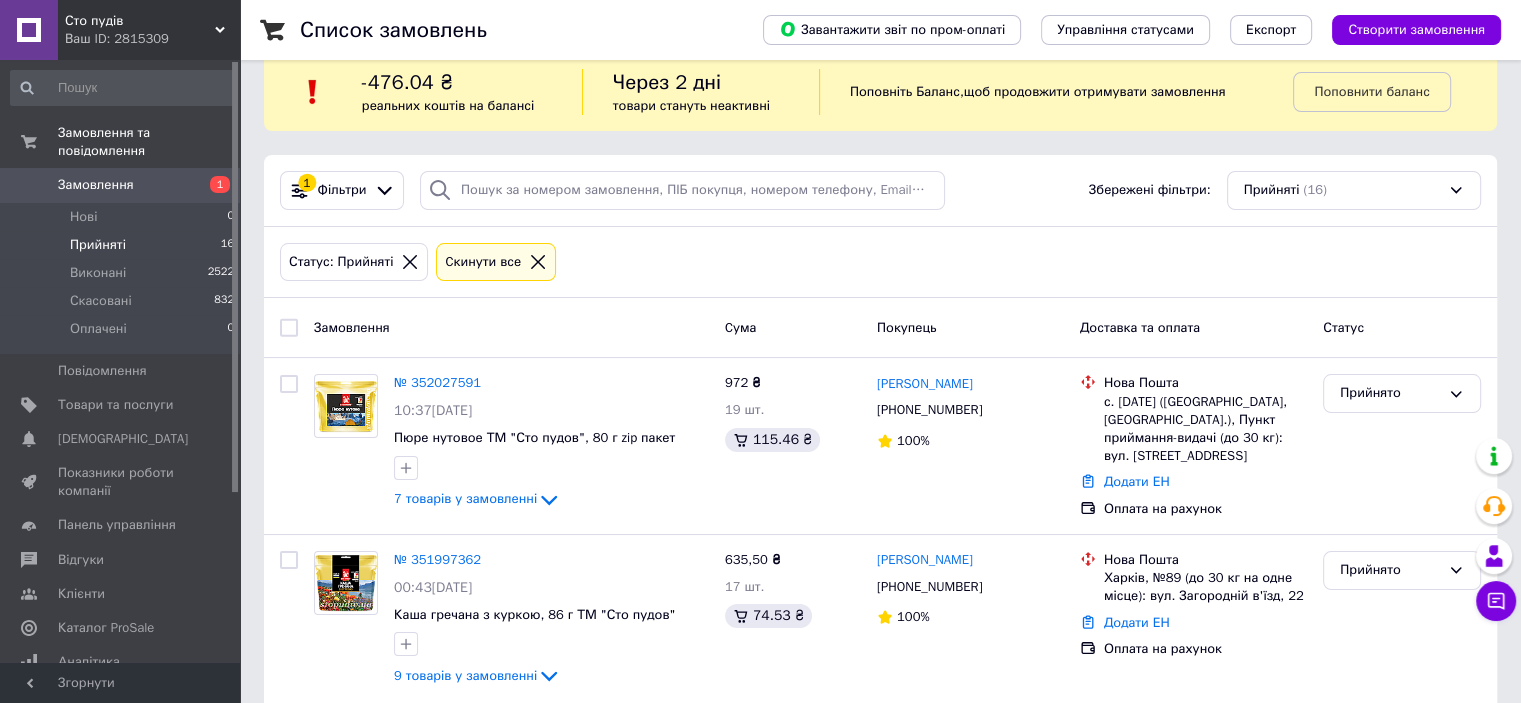 scroll, scrollTop: 0, scrollLeft: 0, axis: both 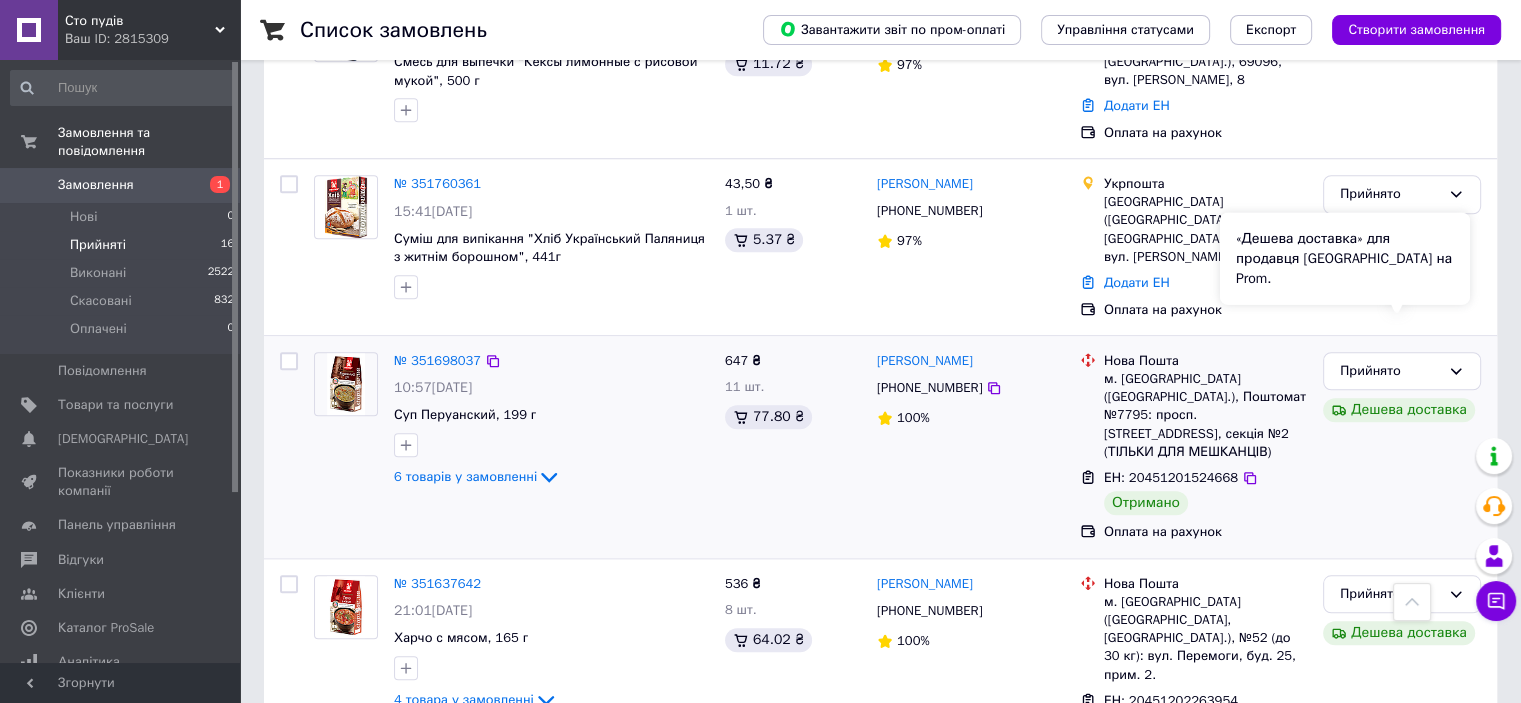 click on "«Дешева доставка» для продавця Новою Поштою на Prom." at bounding box center [1345, 258] 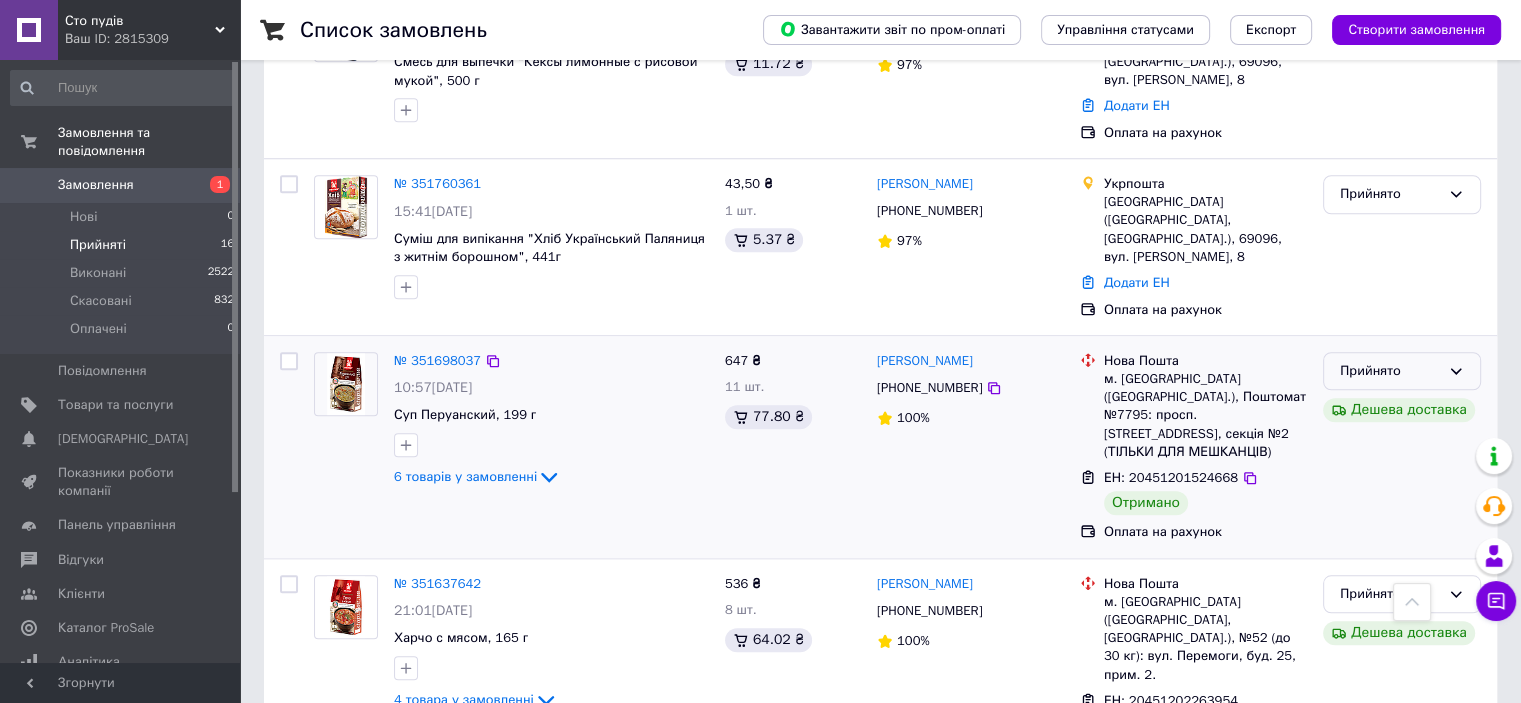 click on "Прийнято" at bounding box center (1402, 371) 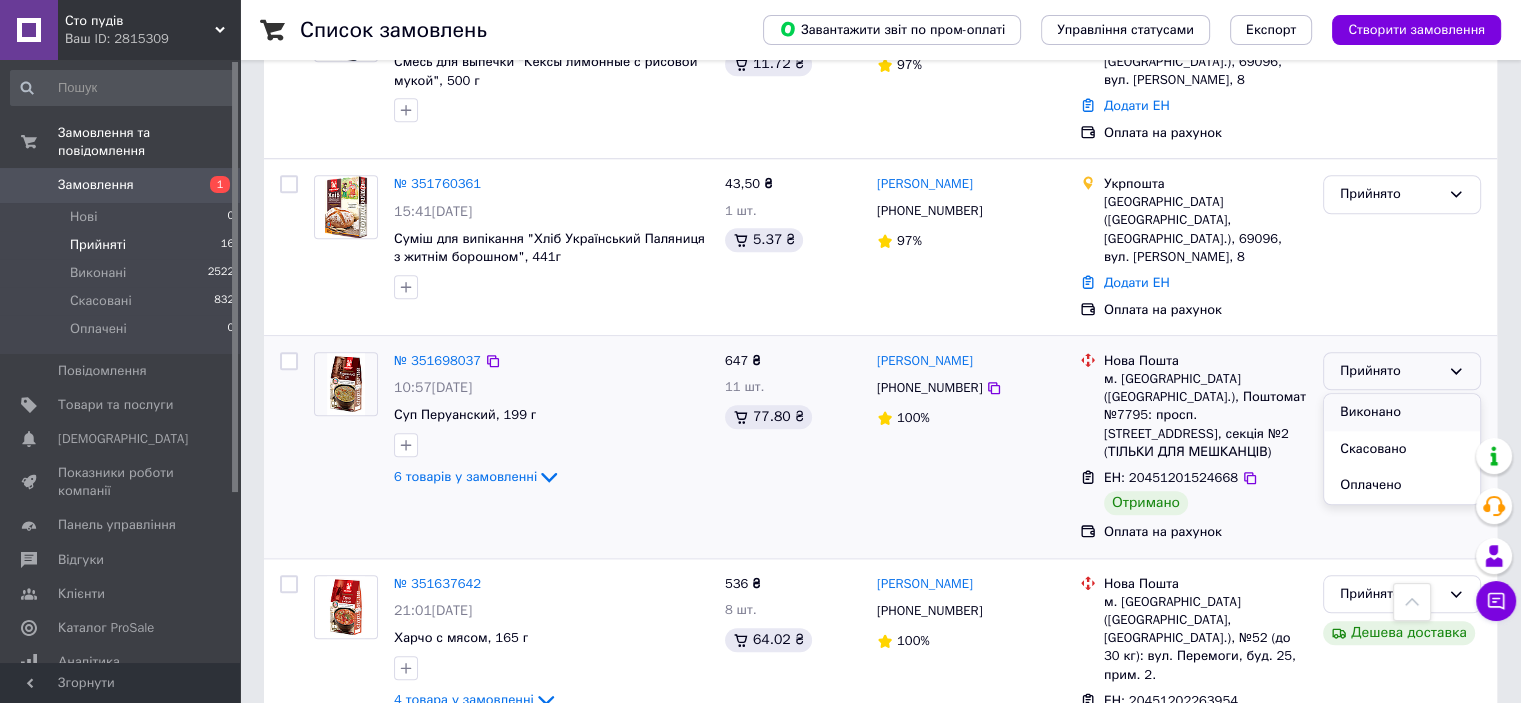 click on "Виконано" at bounding box center [1402, 412] 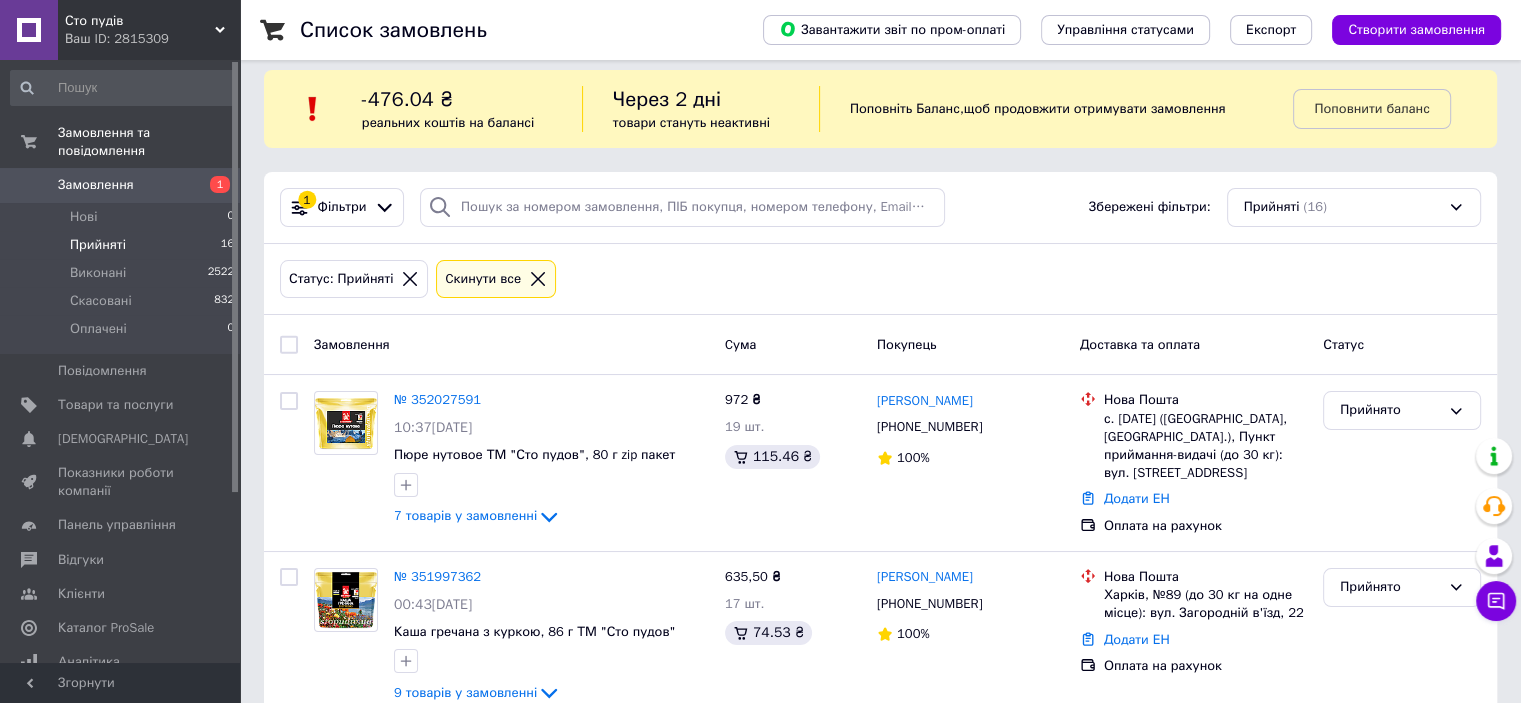 scroll, scrollTop: 0, scrollLeft: 0, axis: both 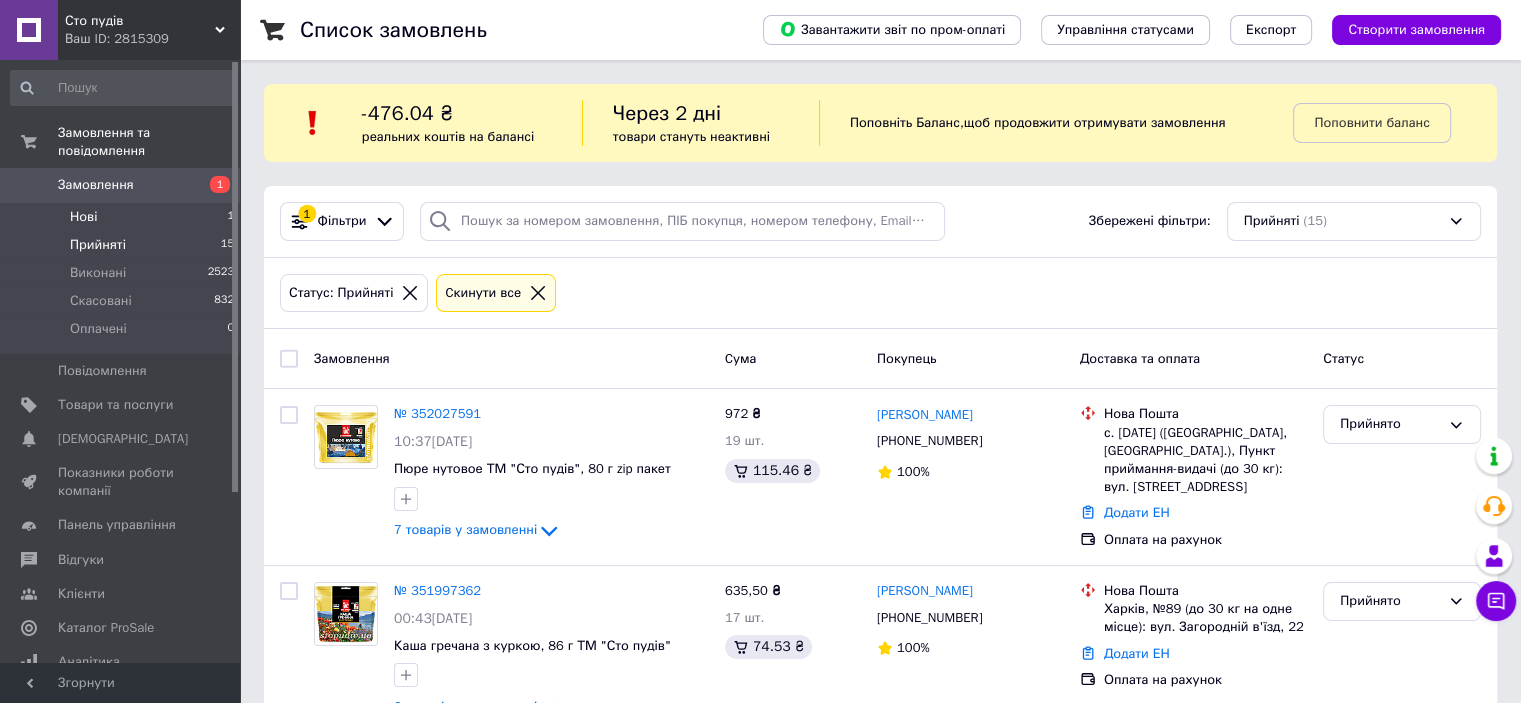 click on "Нові 1" at bounding box center [123, 217] 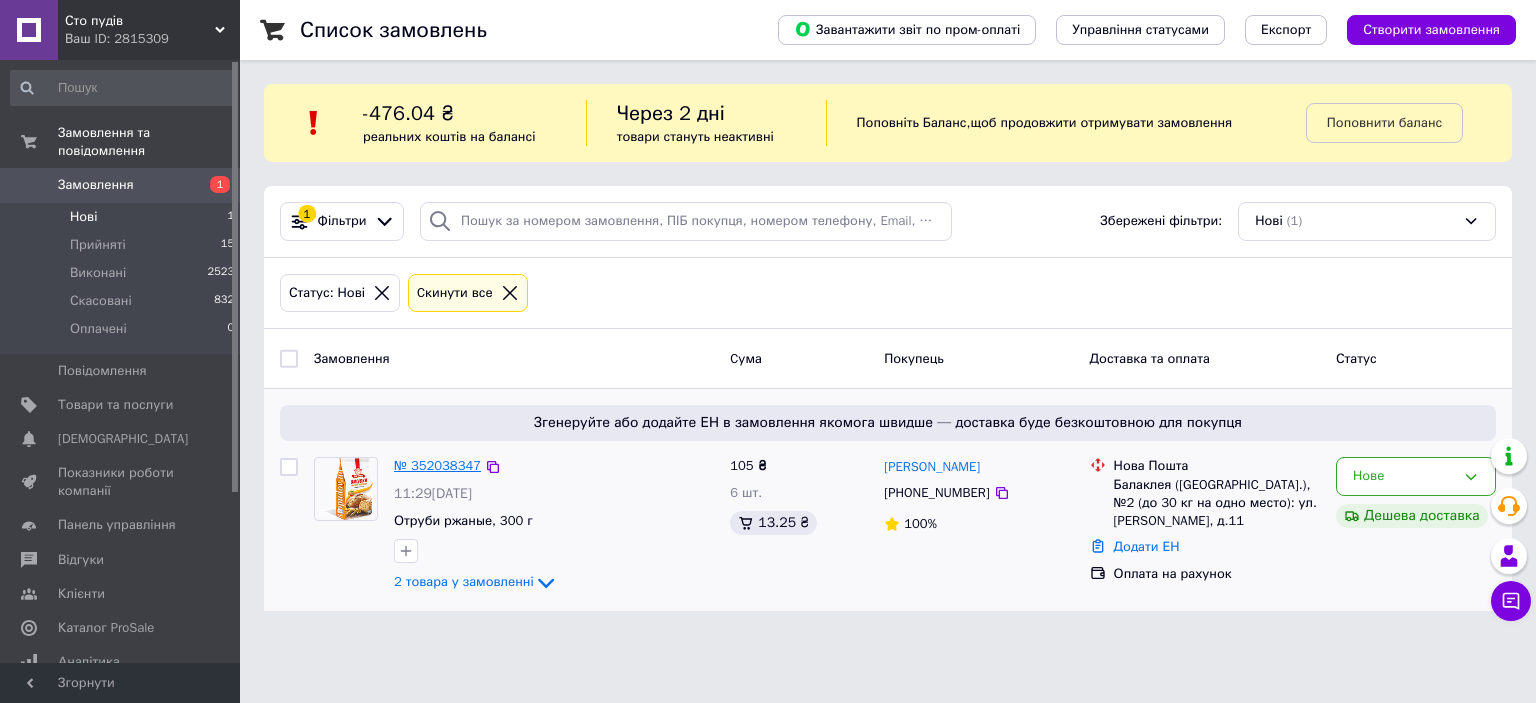 click on "№ 352038347" at bounding box center [437, 465] 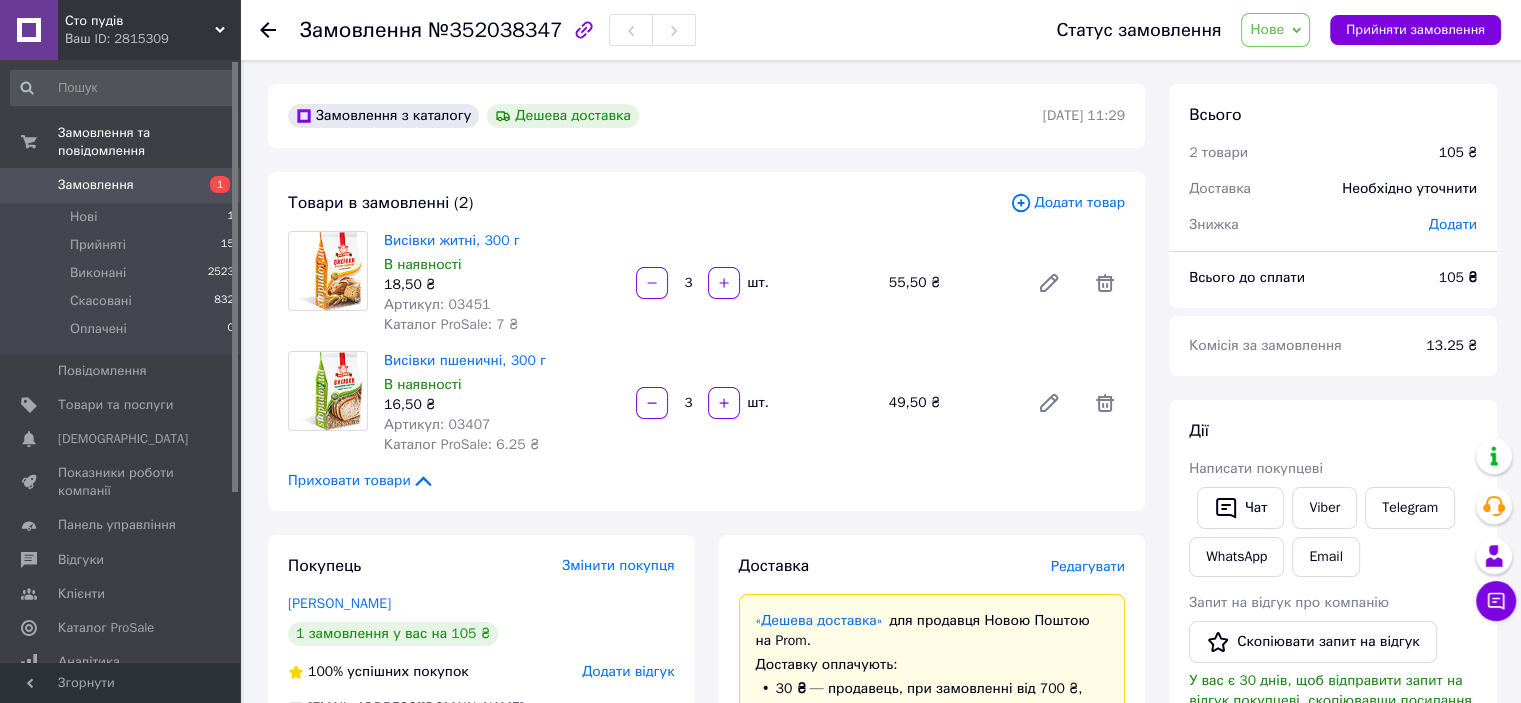 click on "Нове" at bounding box center (1267, 29) 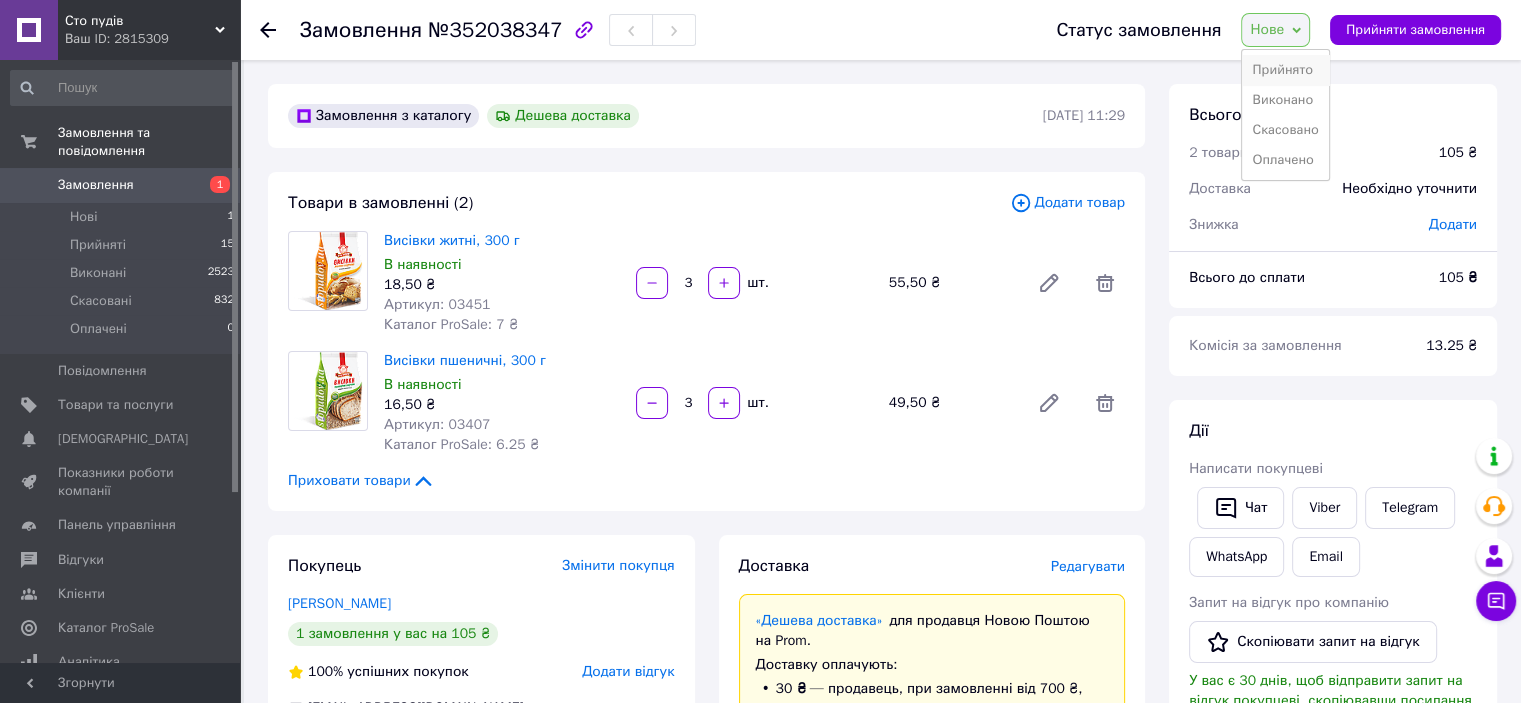 click on "Прийнято" at bounding box center (1285, 70) 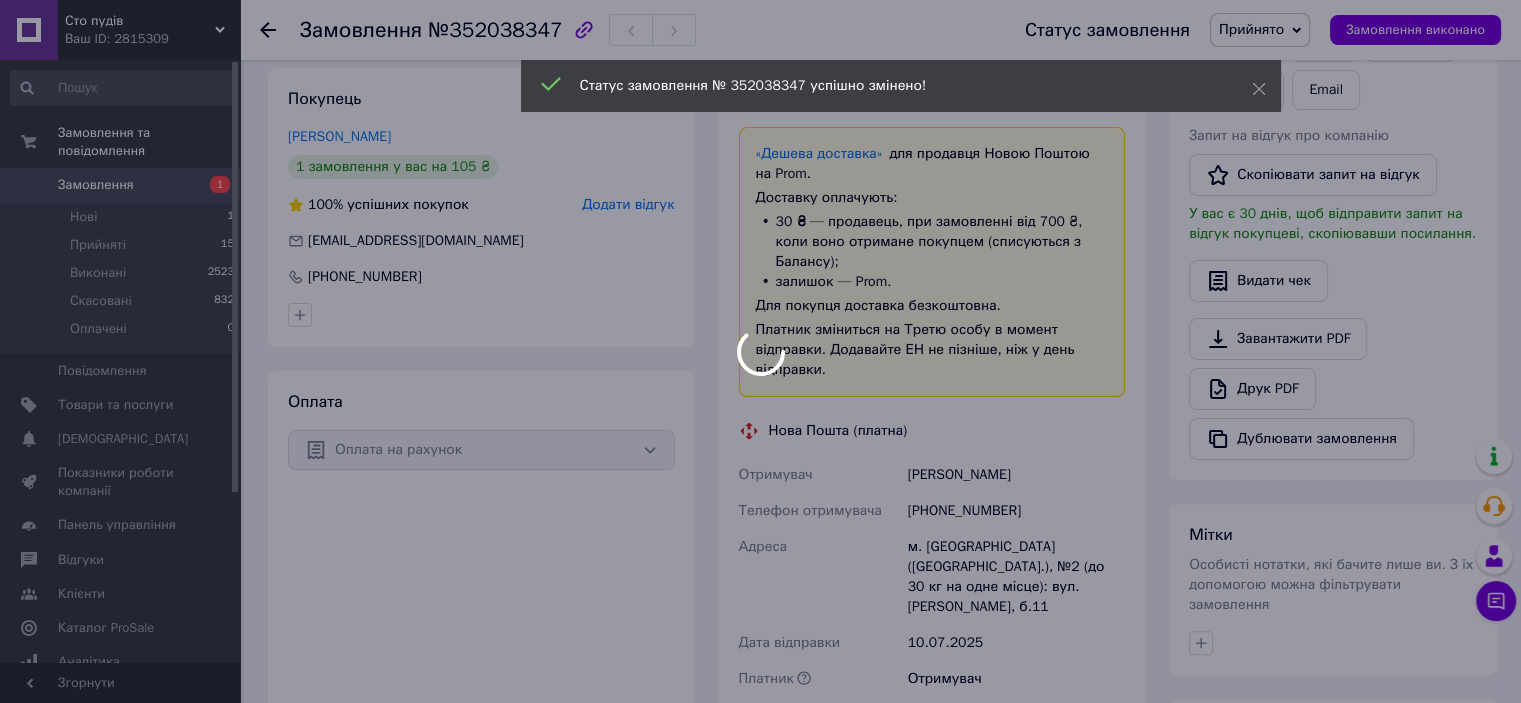scroll, scrollTop: 500, scrollLeft: 0, axis: vertical 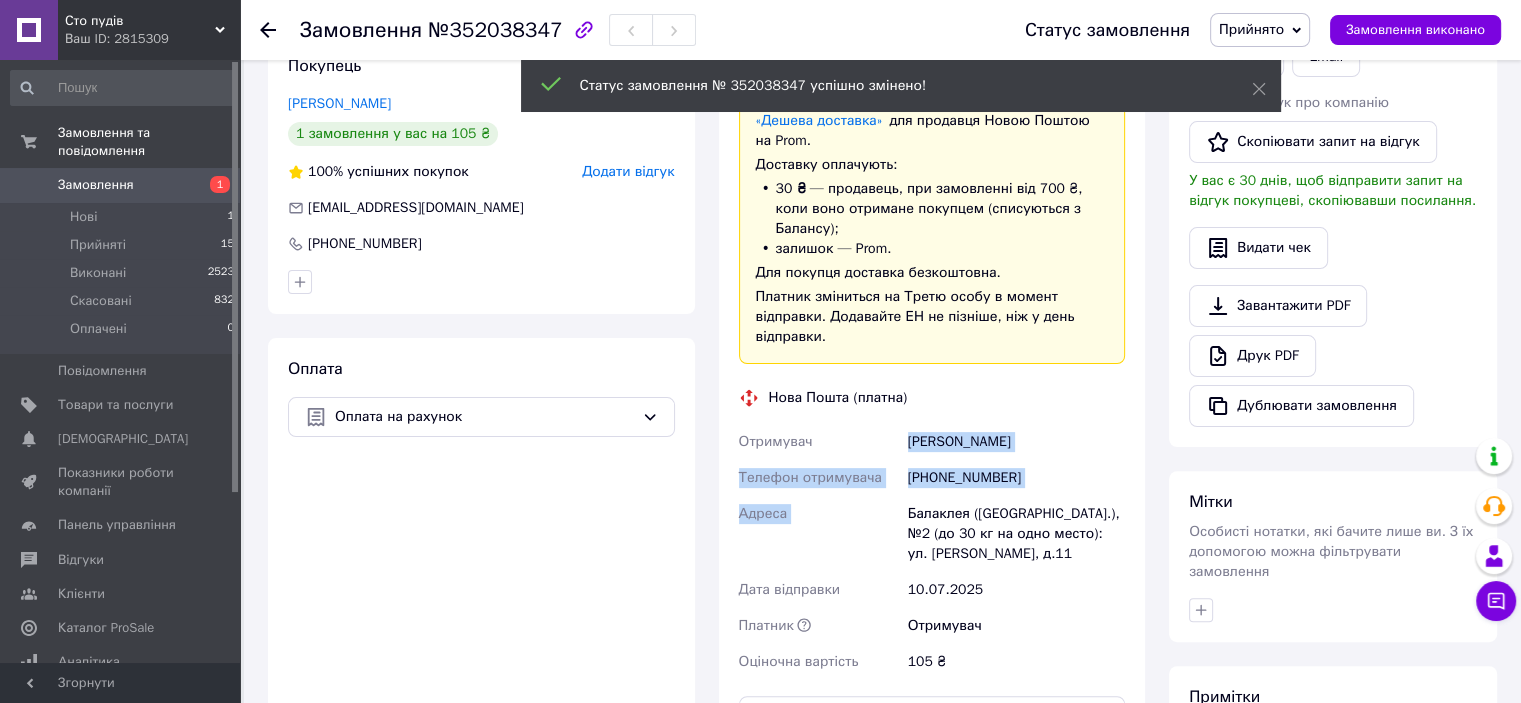 drag, startPoint x: 1019, startPoint y: 530, endPoint x: 892, endPoint y: 400, distance: 181.73883 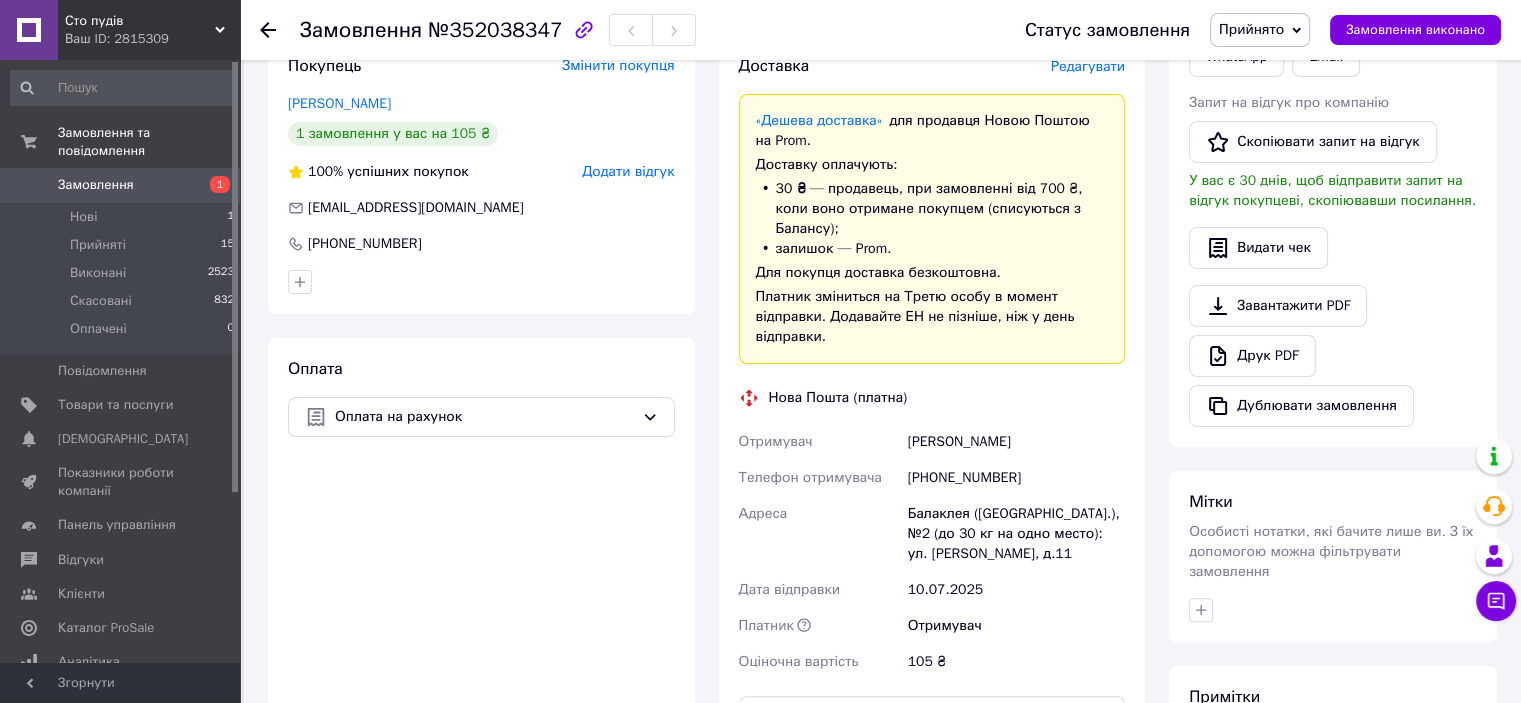 click on "Балаклея ([GEOGRAPHIC_DATA].), №2 (до 30 кг на одно место): ул. [PERSON_NAME], д.11" at bounding box center [1016, 534] 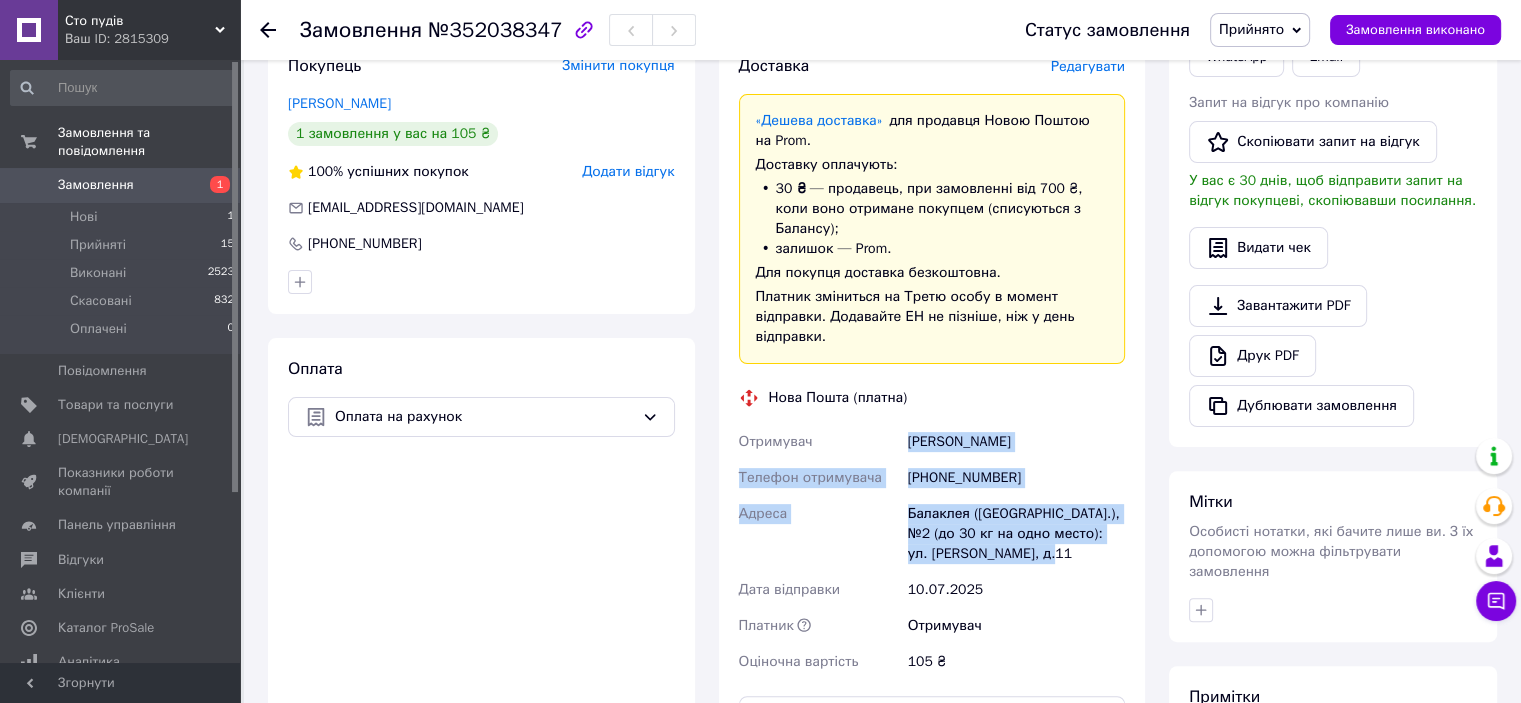 drag, startPoint x: 1039, startPoint y: 537, endPoint x: 908, endPoint y: 425, distance: 172.35138 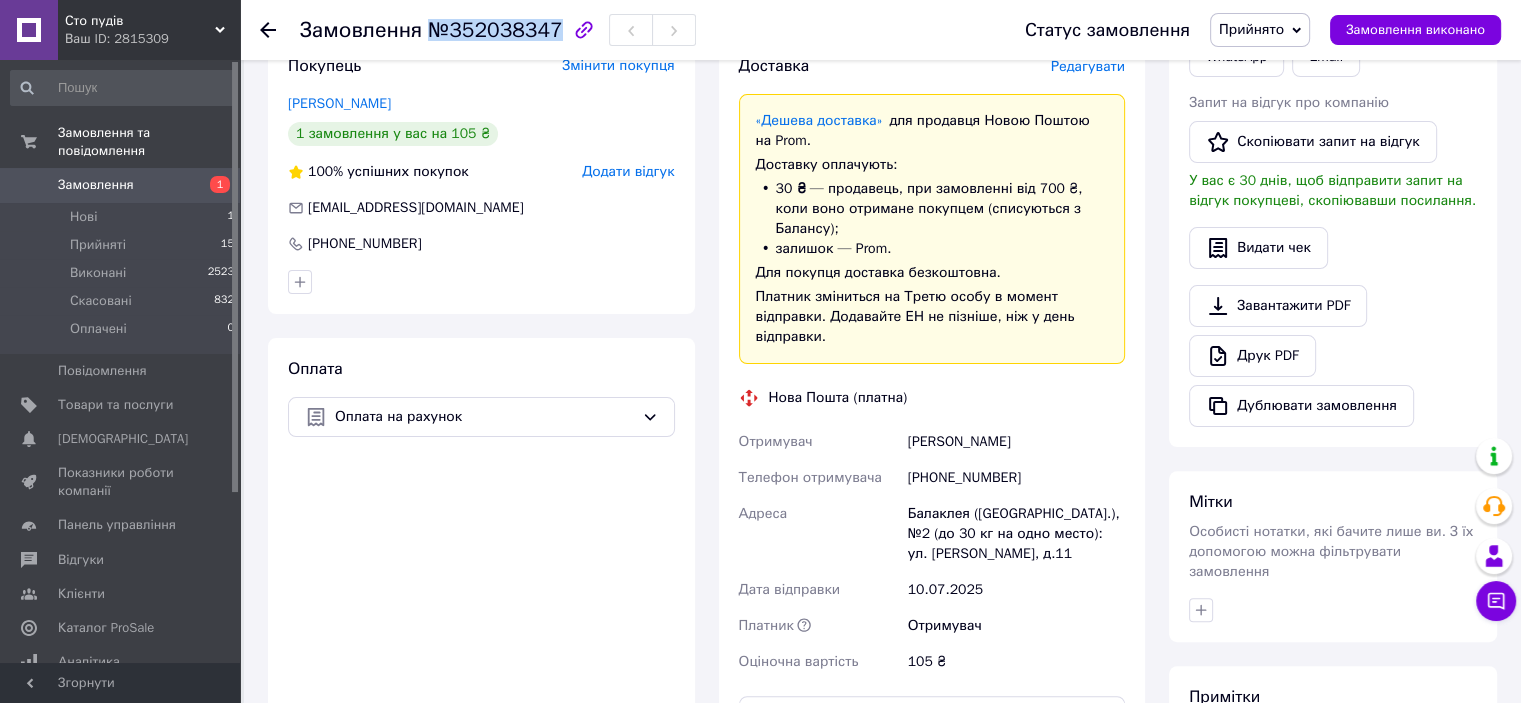 drag, startPoint x: 545, startPoint y: 26, endPoint x: 426, endPoint y: 31, distance: 119.104996 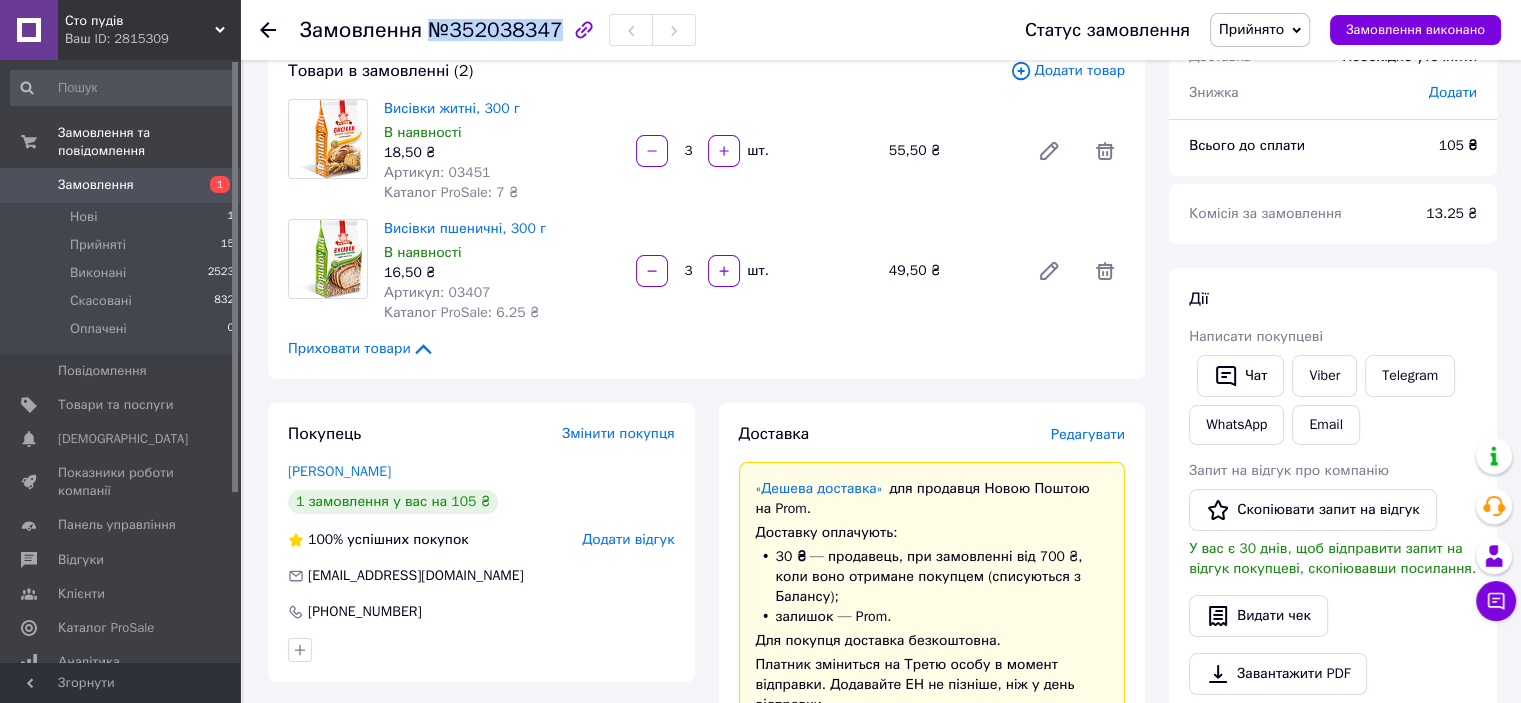scroll, scrollTop: 100, scrollLeft: 0, axis: vertical 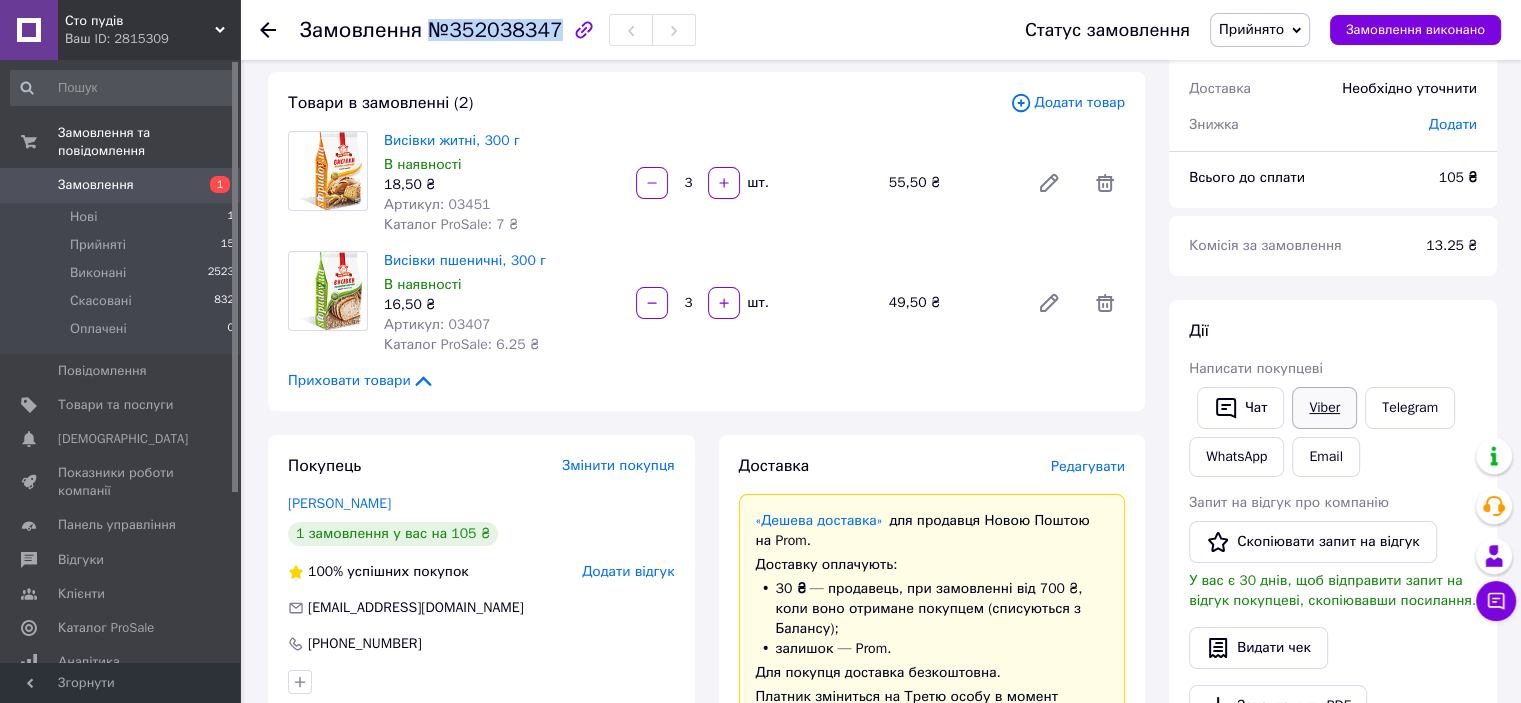 click on "Viber" at bounding box center [1324, 408] 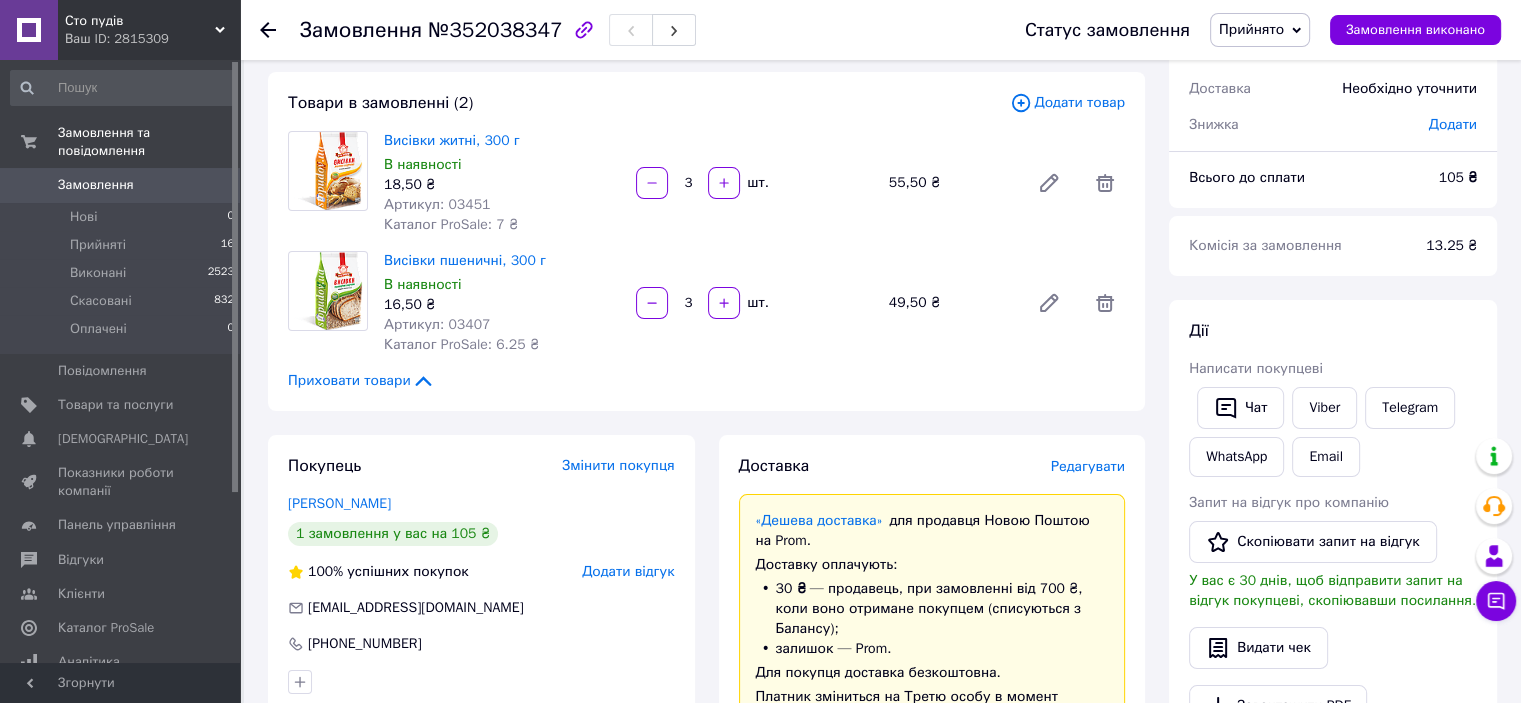 scroll, scrollTop: 100, scrollLeft: 0, axis: vertical 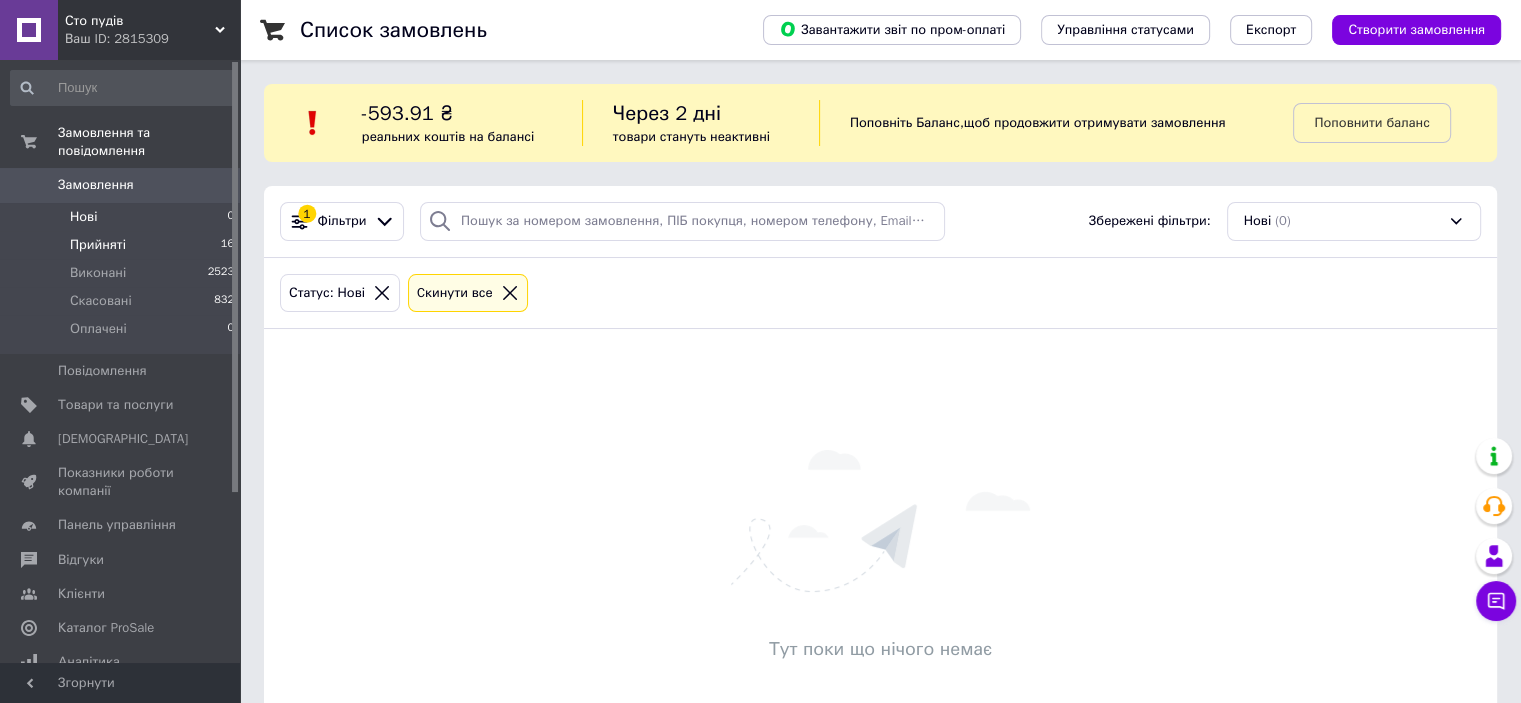 click on "Прийняті" at bounding box center [98, 245] 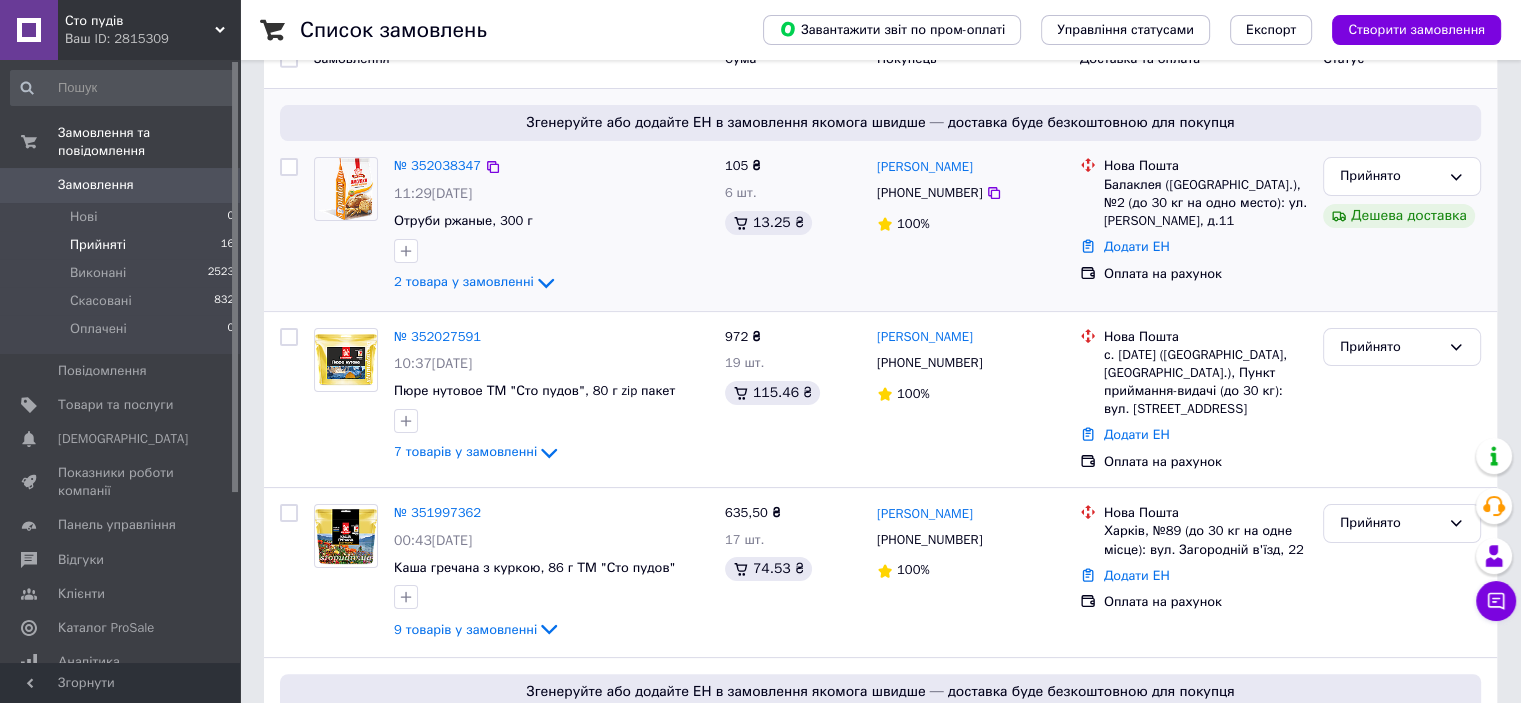 scroll, scrollTop: 500, scrollLeft: 0, axis: vertical 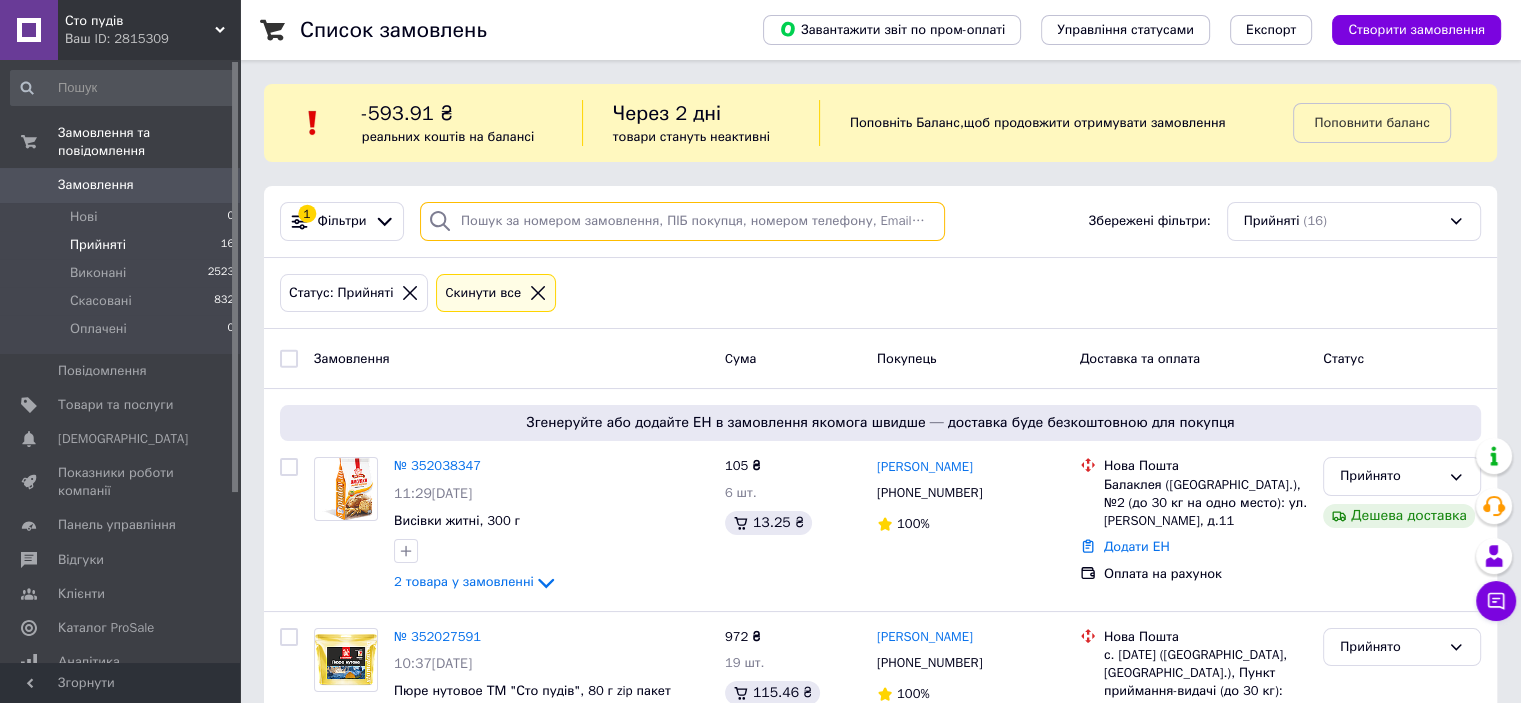 click at bounding box center (682, 221) 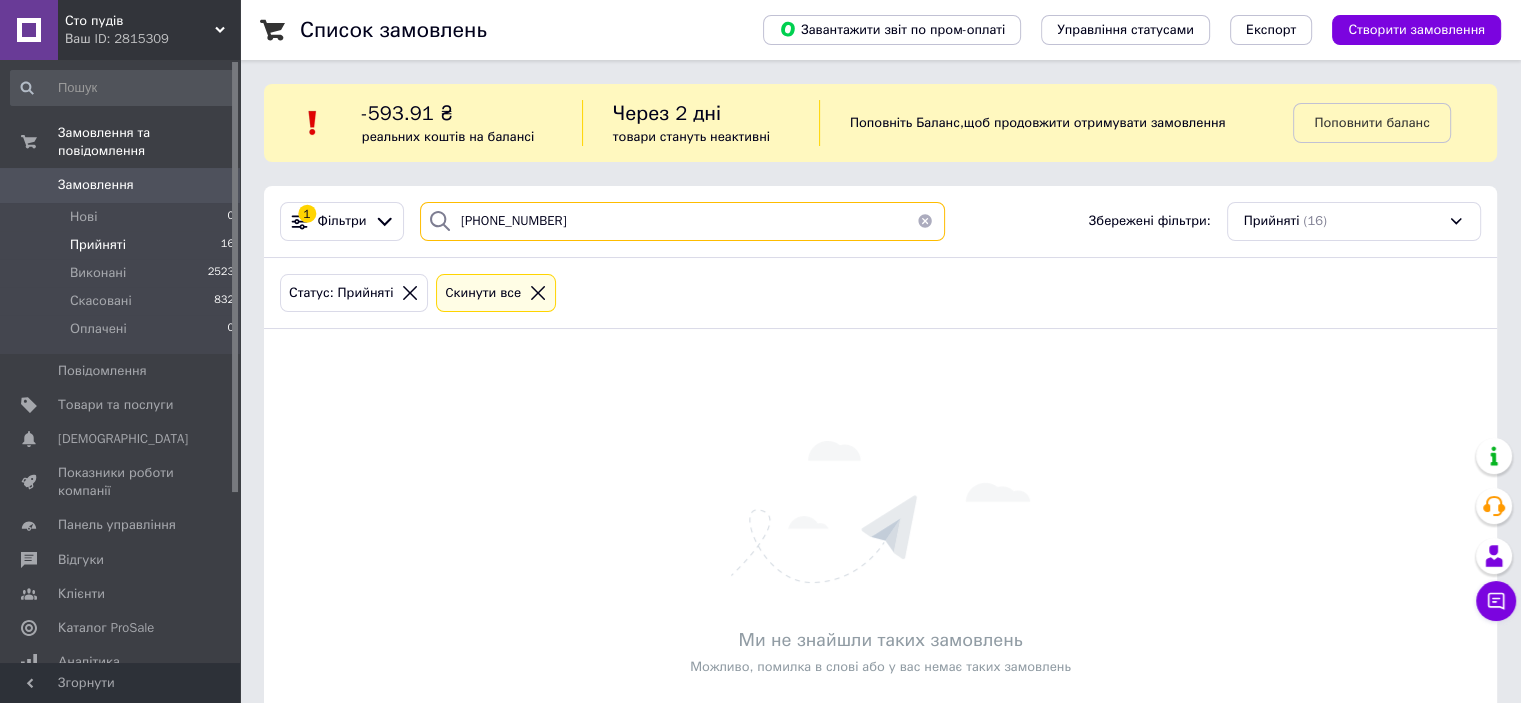 type on "+380975716641" 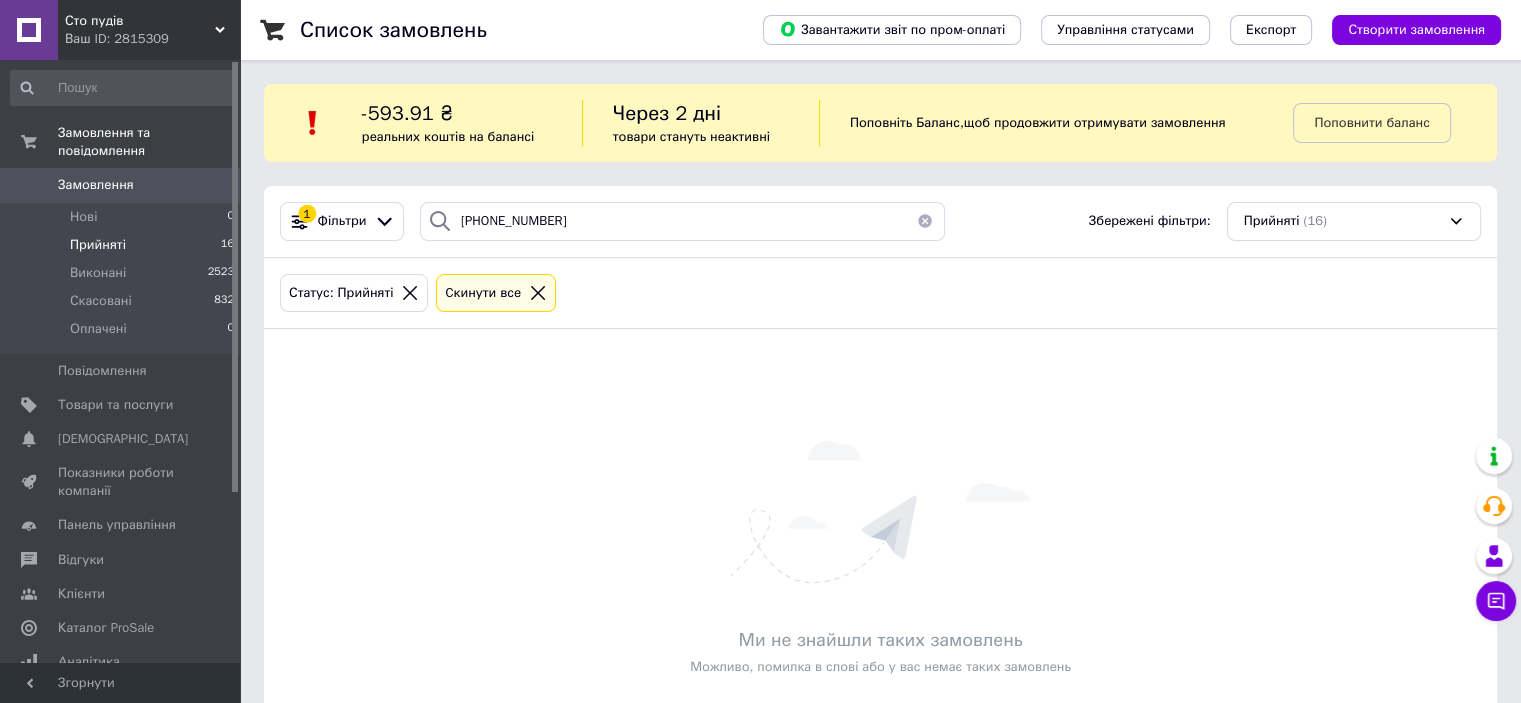 click 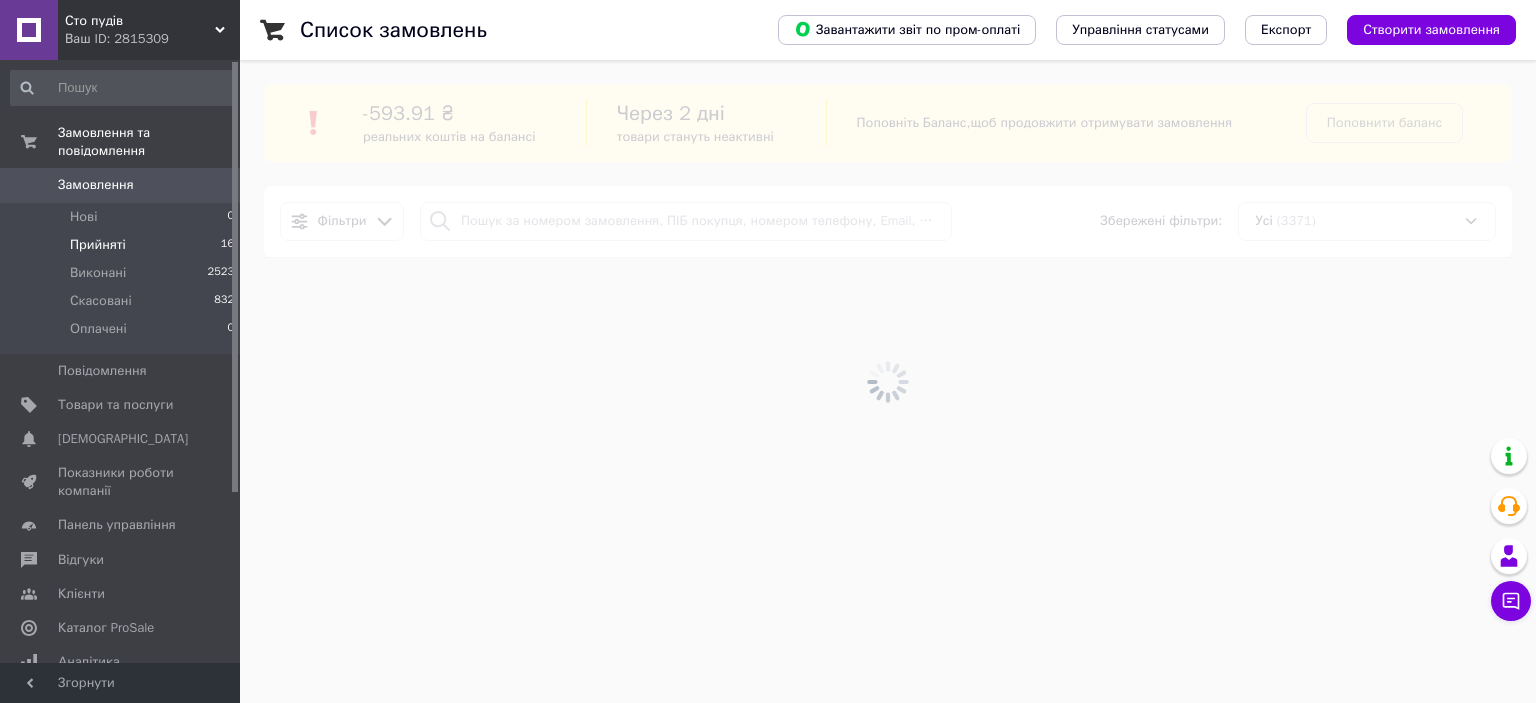 click on "Прийняті 16" at bounding box center [123, 245] 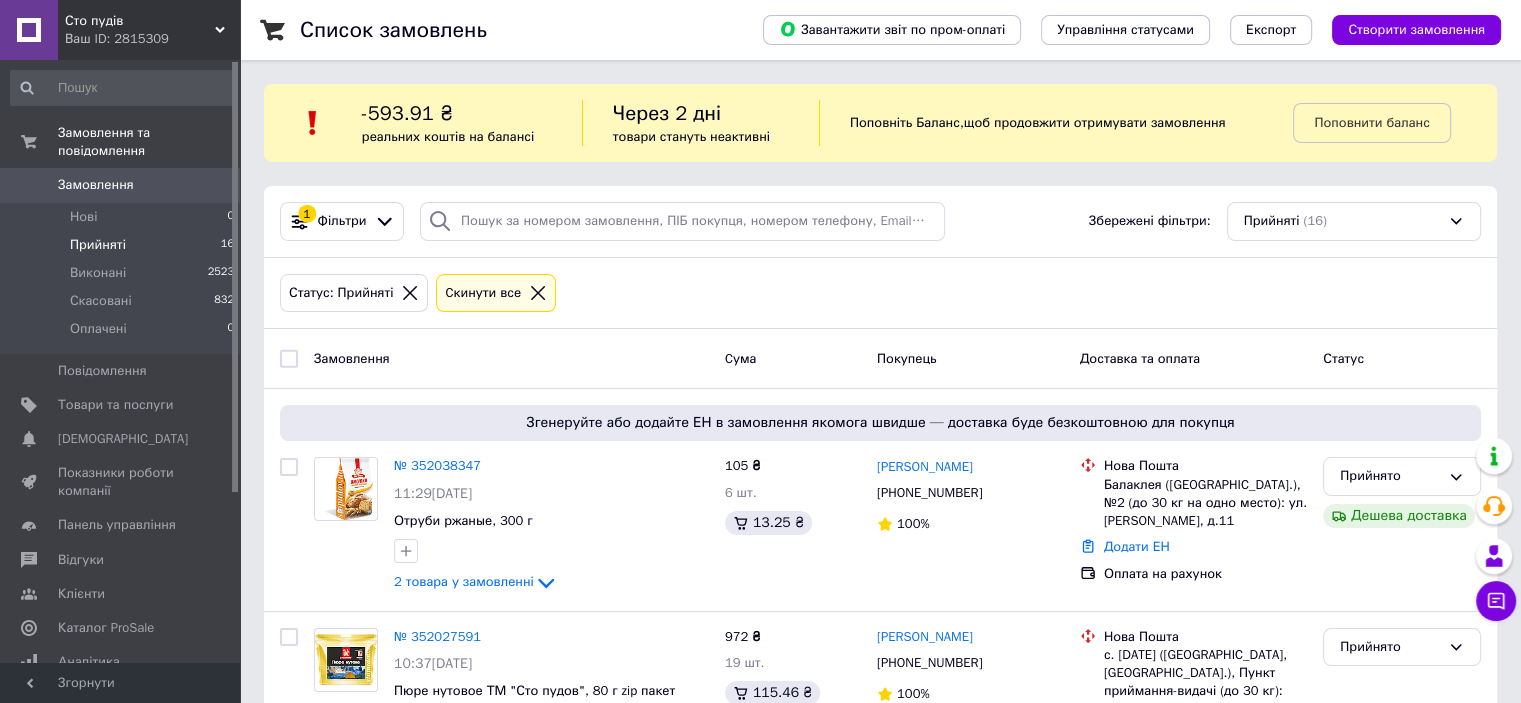 scroll, scrollTop: 0, scrollLeft: 0, axis: both 